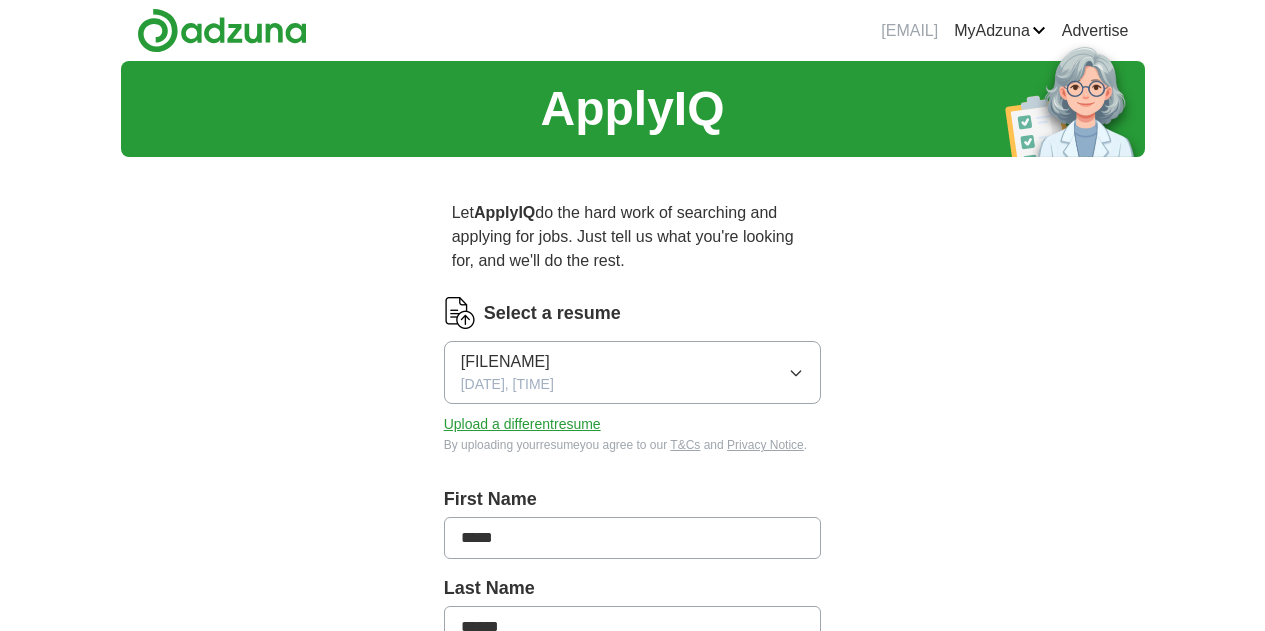 scroll, scrollTop: 0, scrollLeft: 0, axis: both 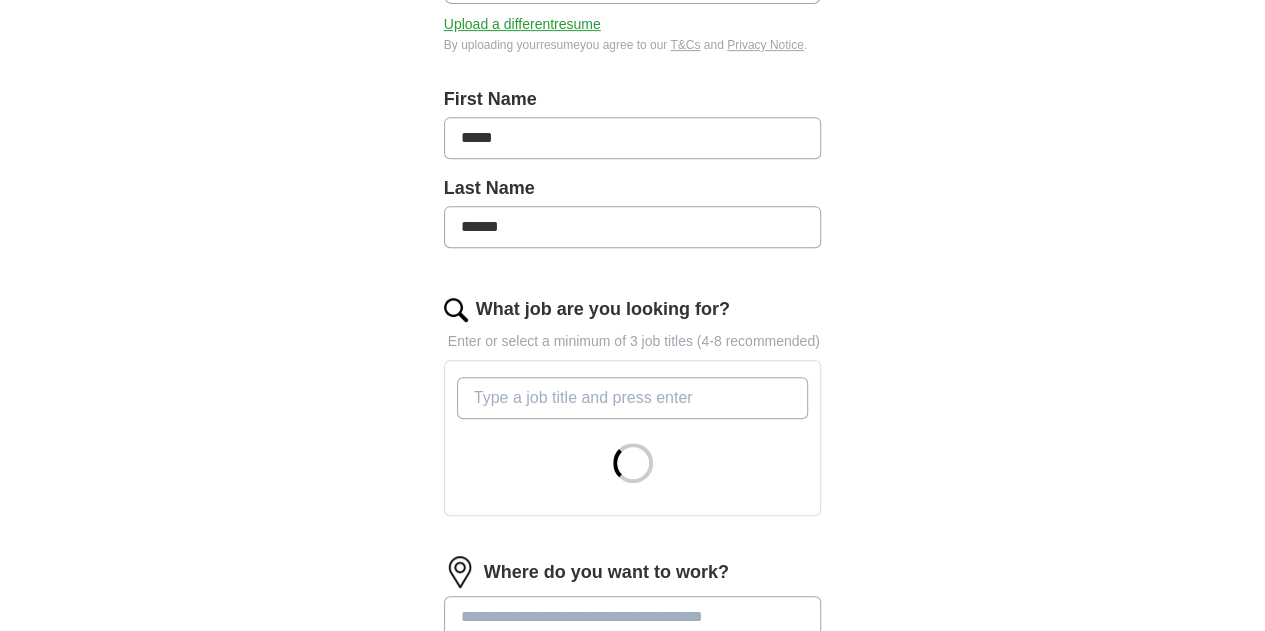 click on "What job are you looking for?" at bounding box center (633, 398) 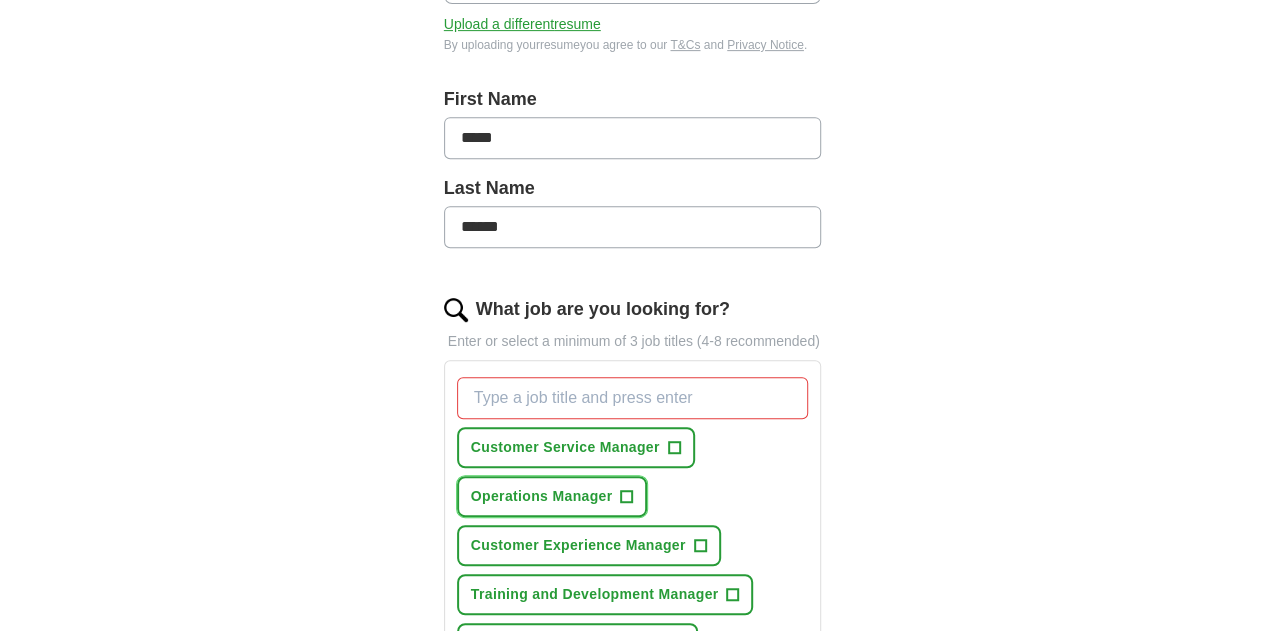 click on "+" at bounding box center [627, 497] 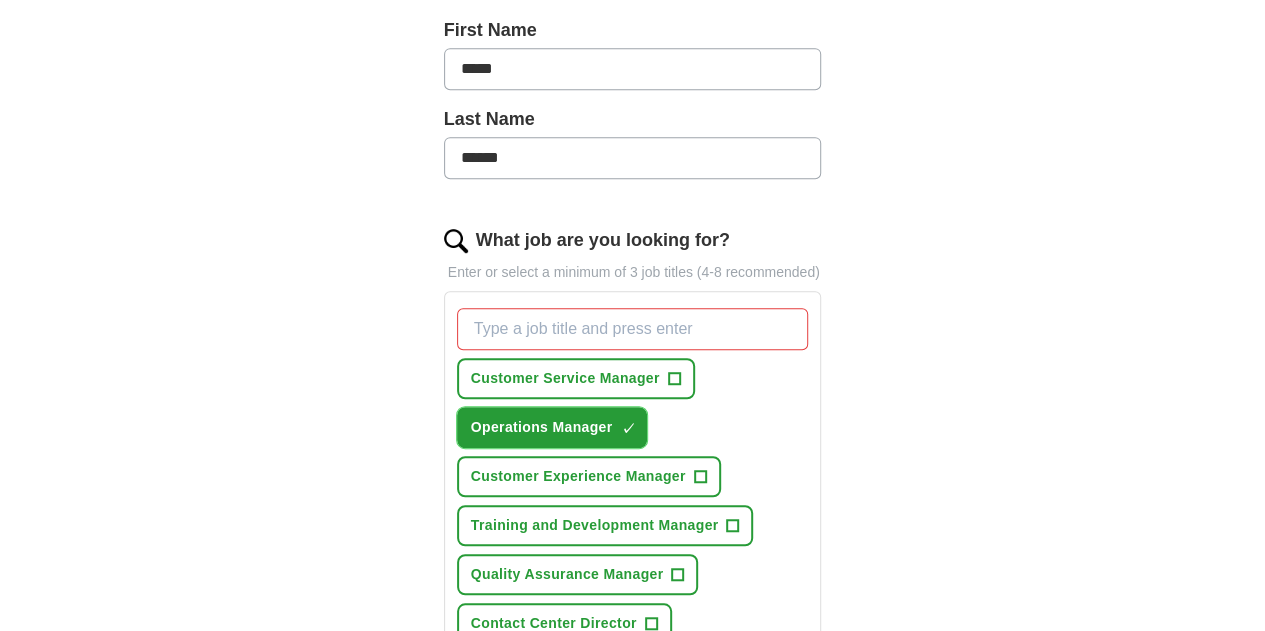 scroll, scrollTop: 500, scrollLeft: 0, axis: vertical 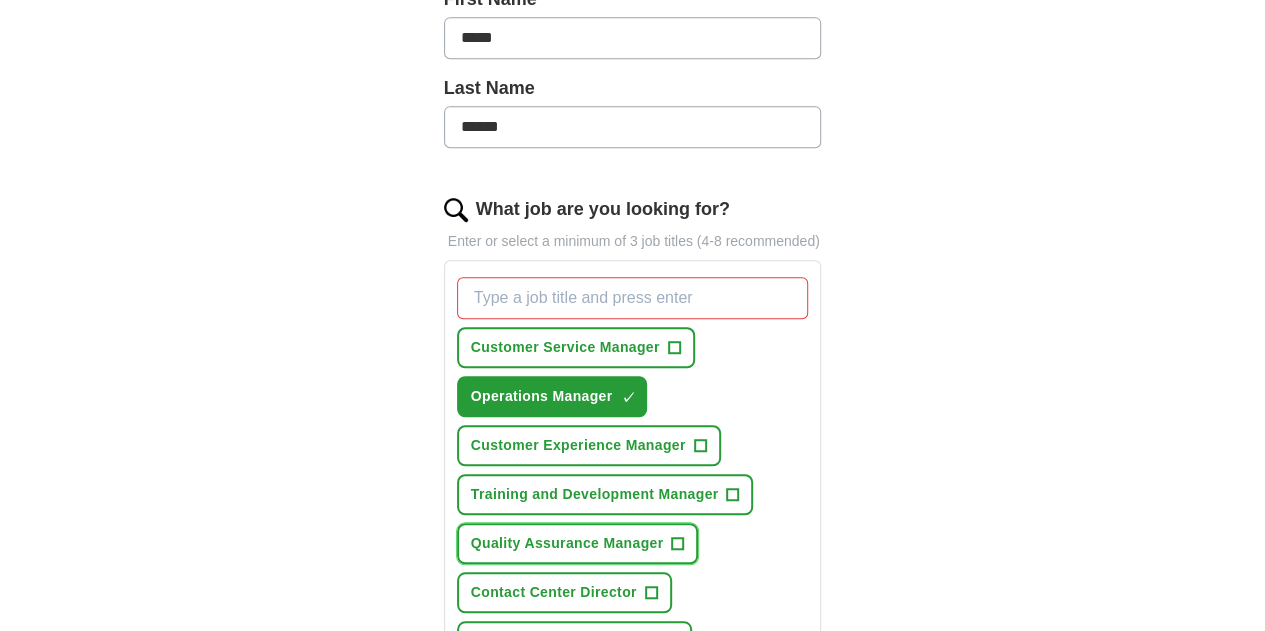 click on "+" at bounding box center (678, 544) 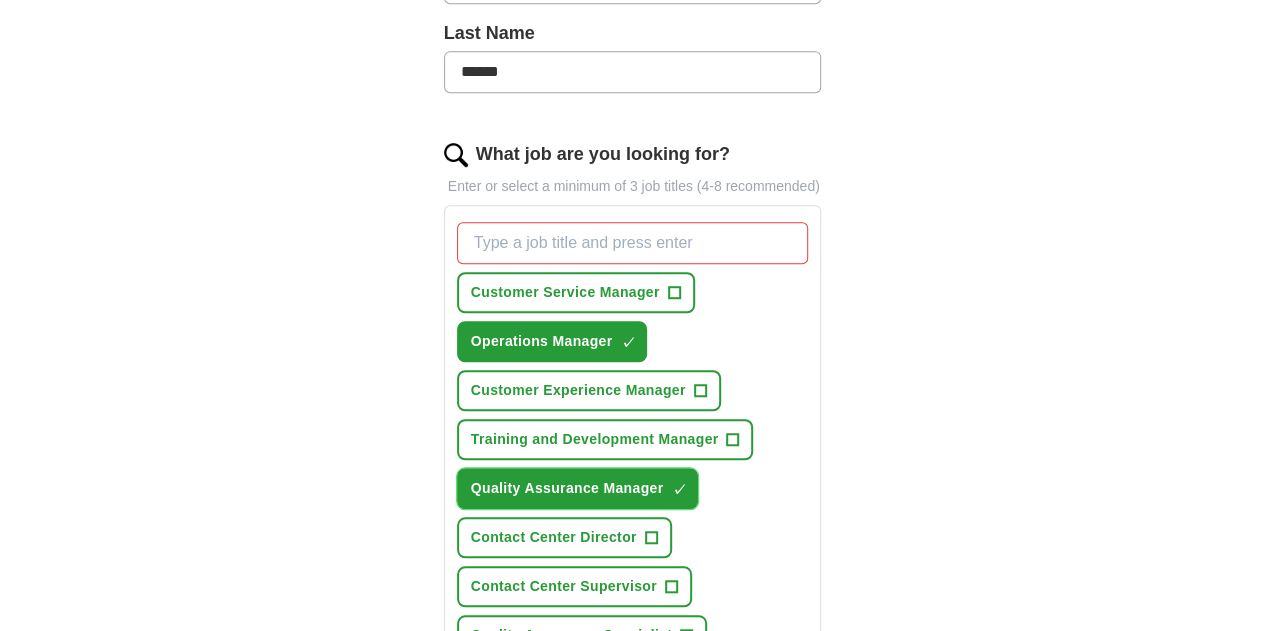scroll, scrollTop: 600, scrollLeft: 0, axis: vertical 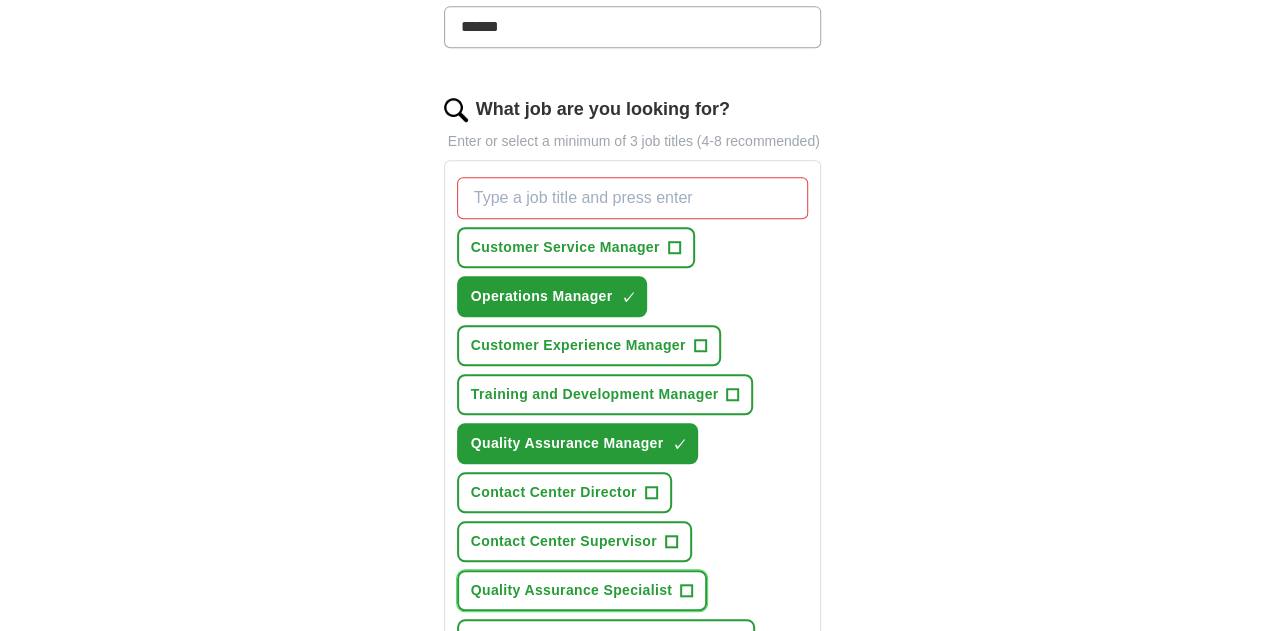 click on "+" at bounding box center [687, 591] 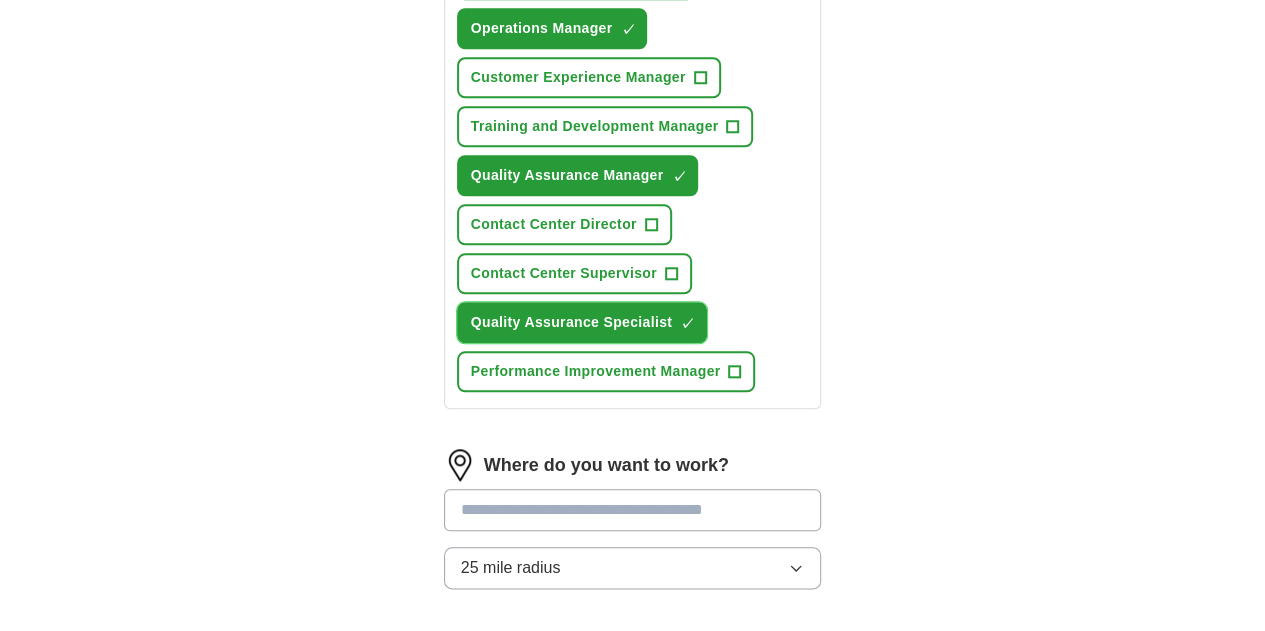 scroll, scrollTop: 900, scrollLeft: 0, axis: vertical 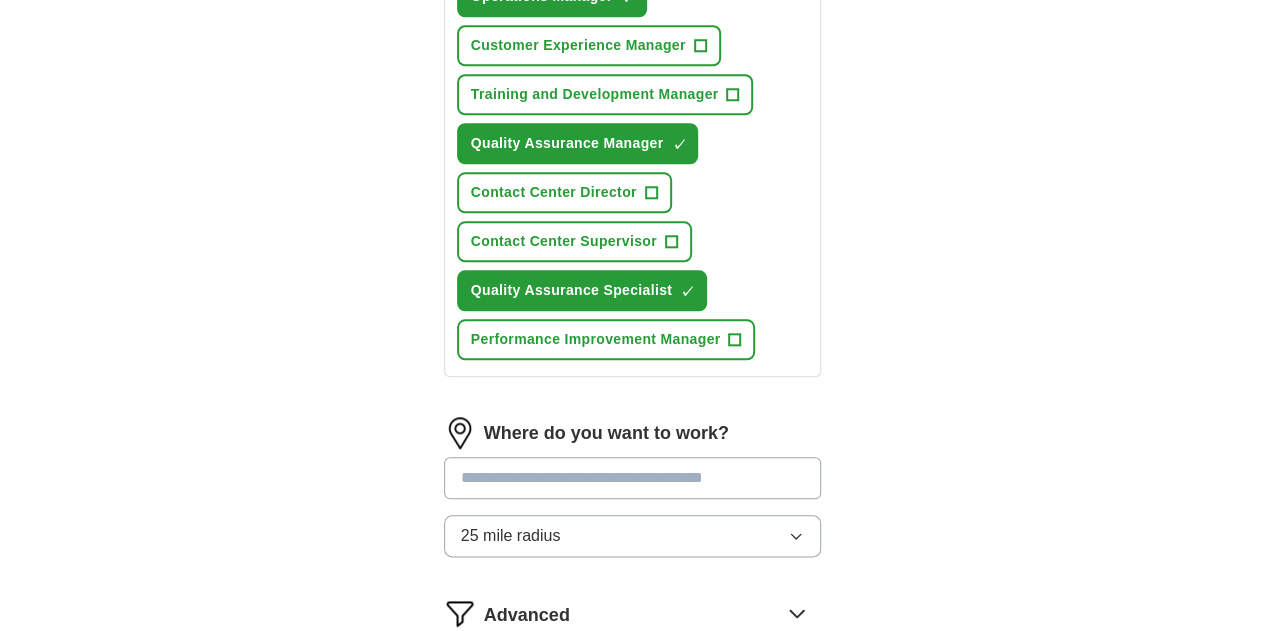 click at bounding box center (633, 478) 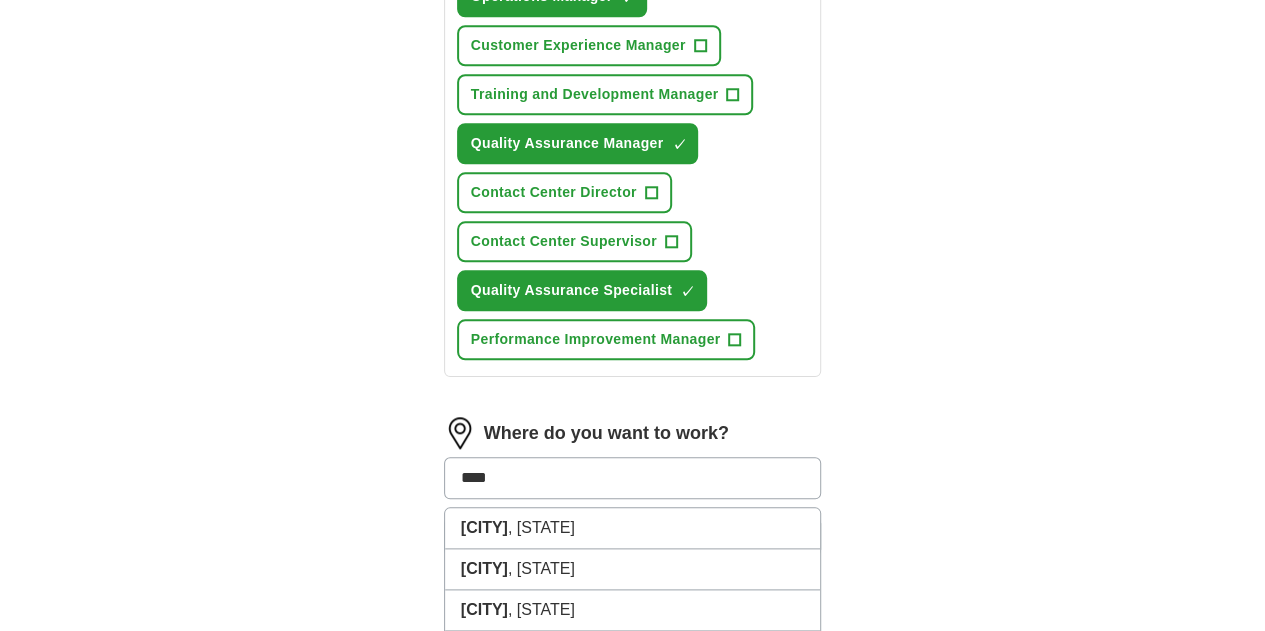 type on "*****" 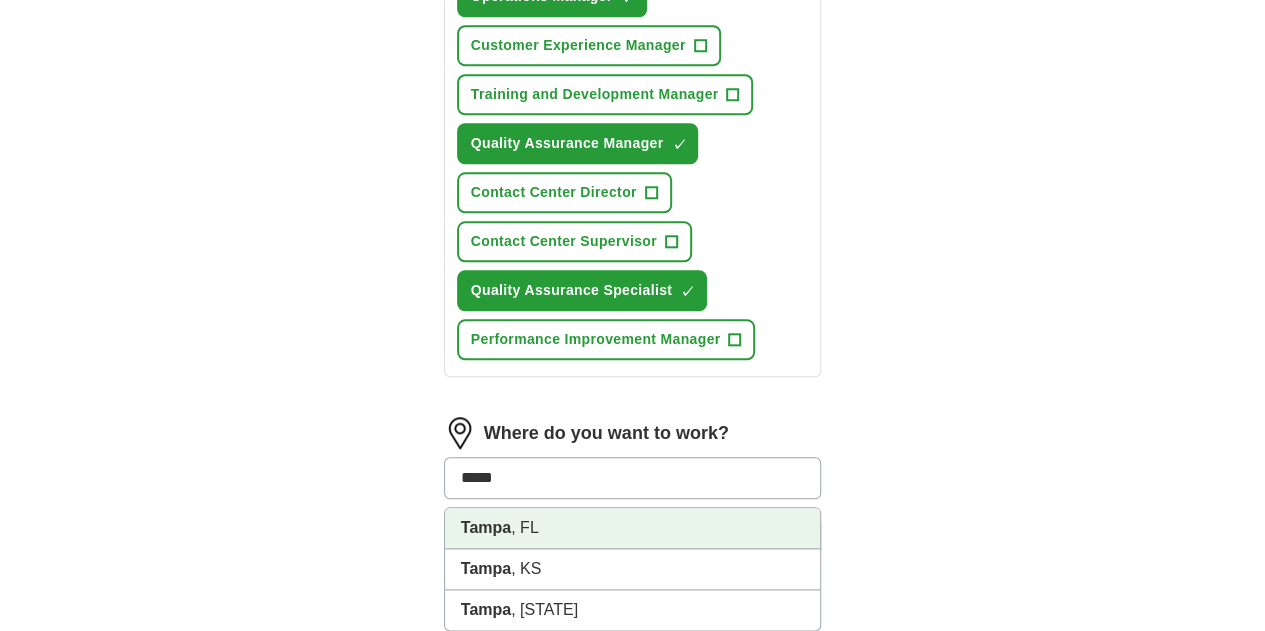 click on ", [STATE]" at bounding box center (633, 528) 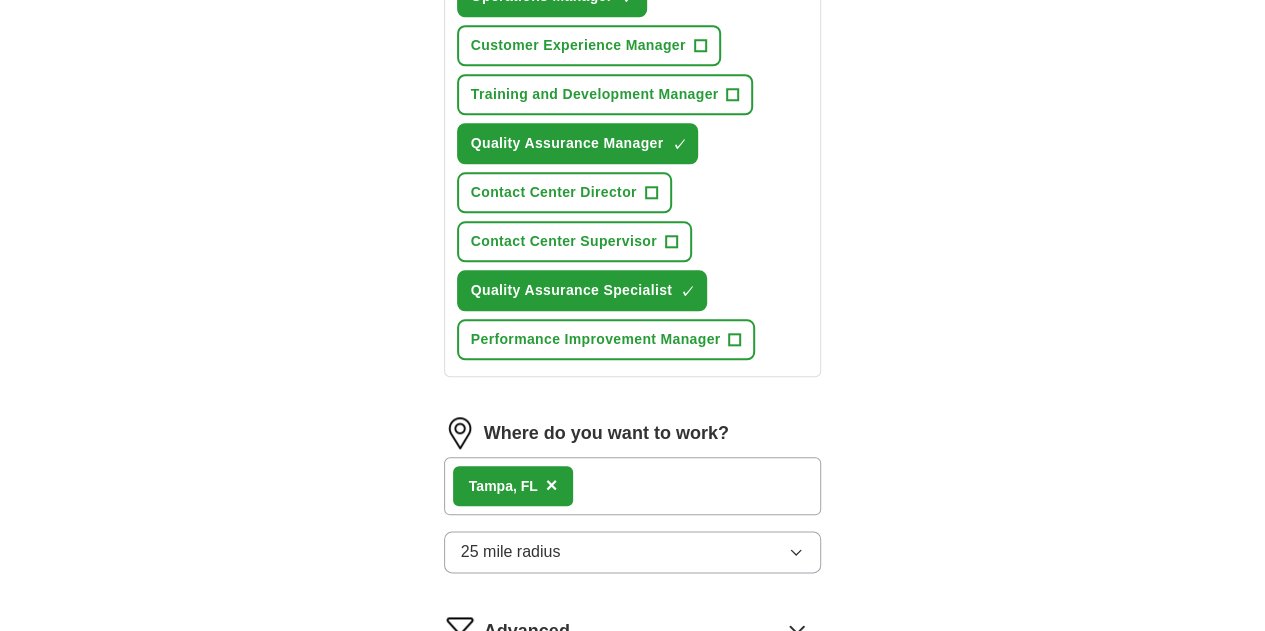 click on ", [STATE] ×" at bounding box center (633, 486) 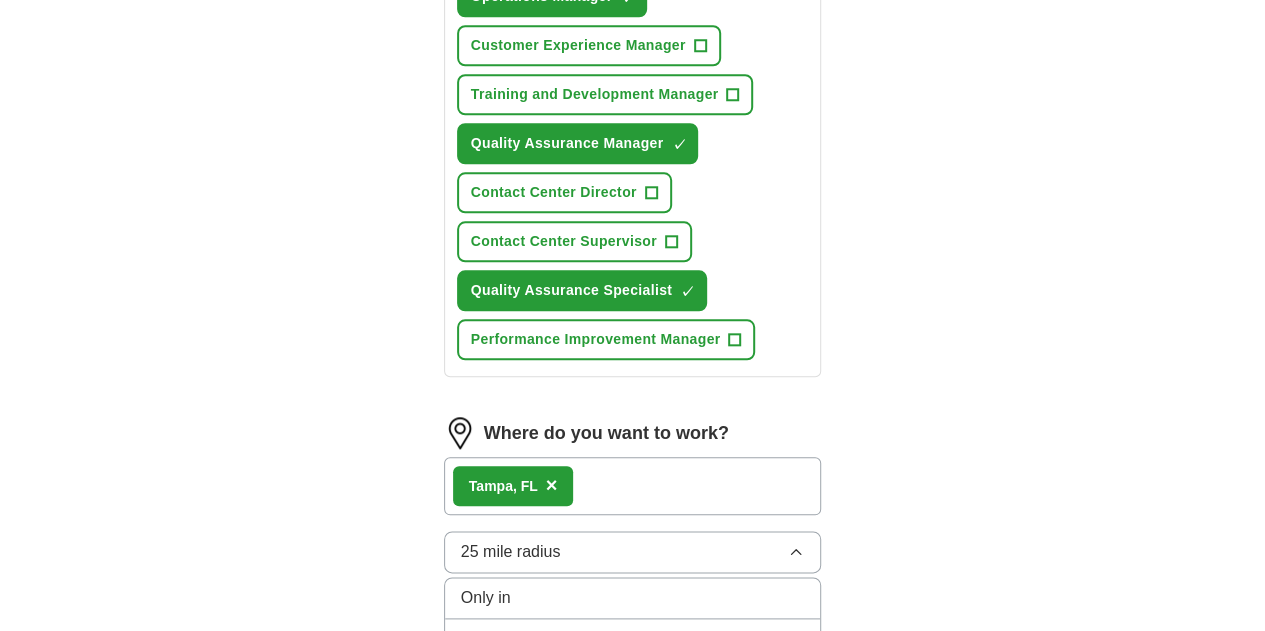 click on ", [STATE] ×" at bounding box center [633, 486] 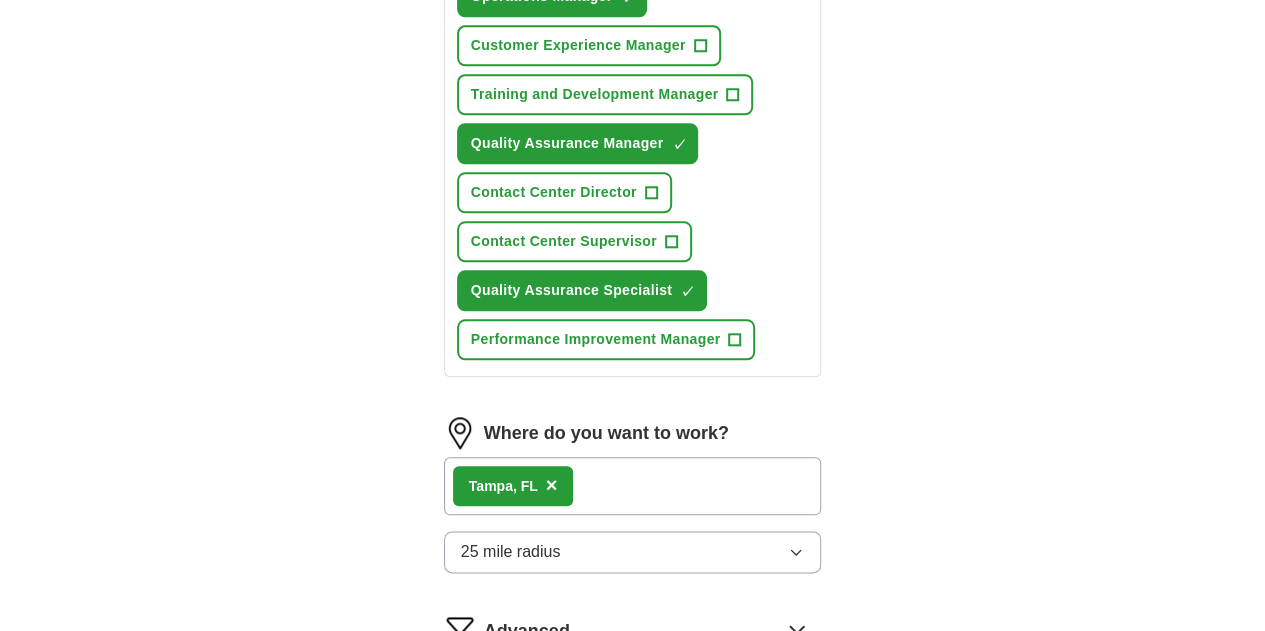 click on ", [STATE] ×" at bounding box center [633, 486] 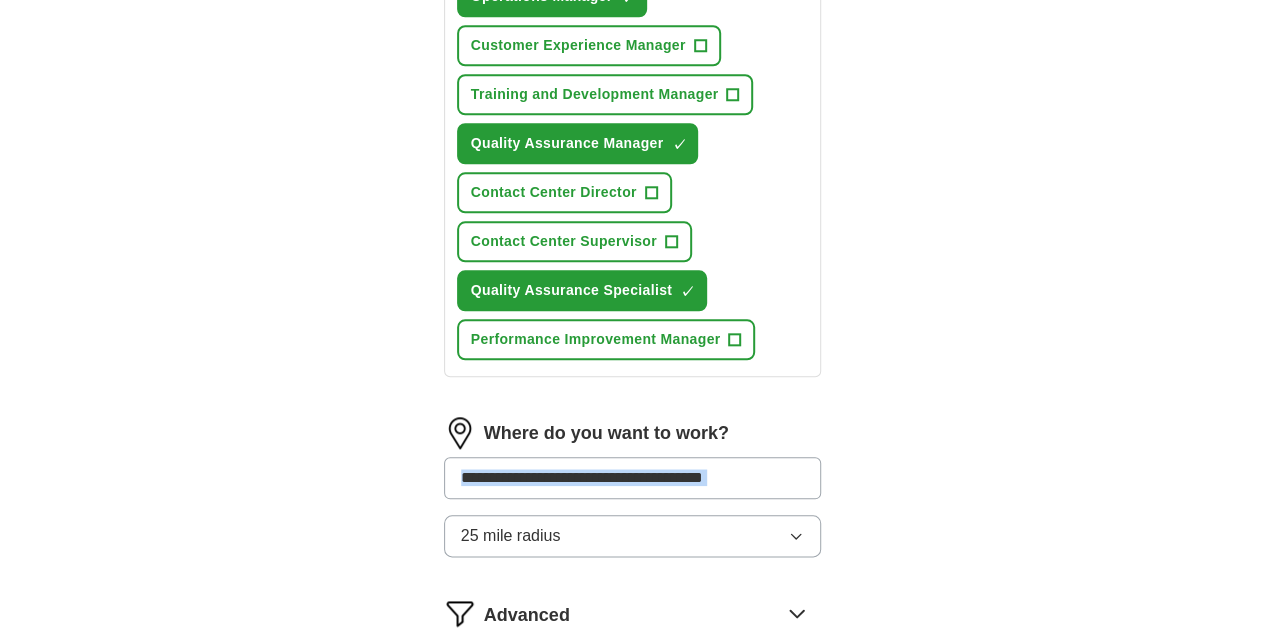 click at bounding box center (633, 478) 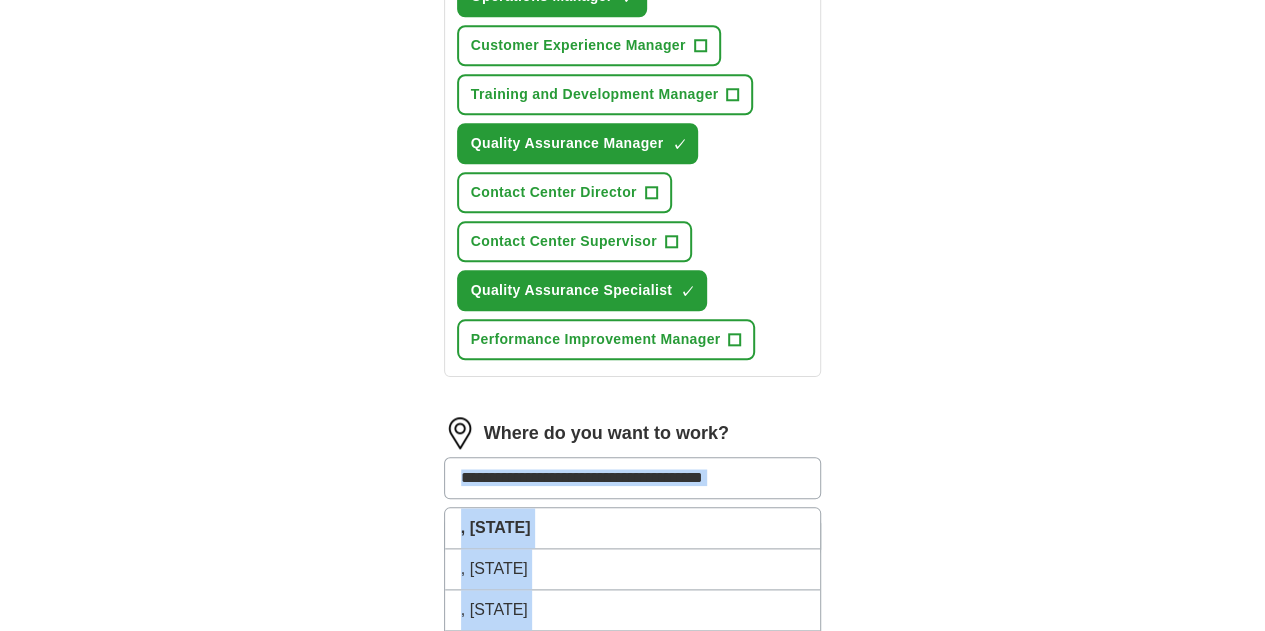 click at bounding box center [633, 478] 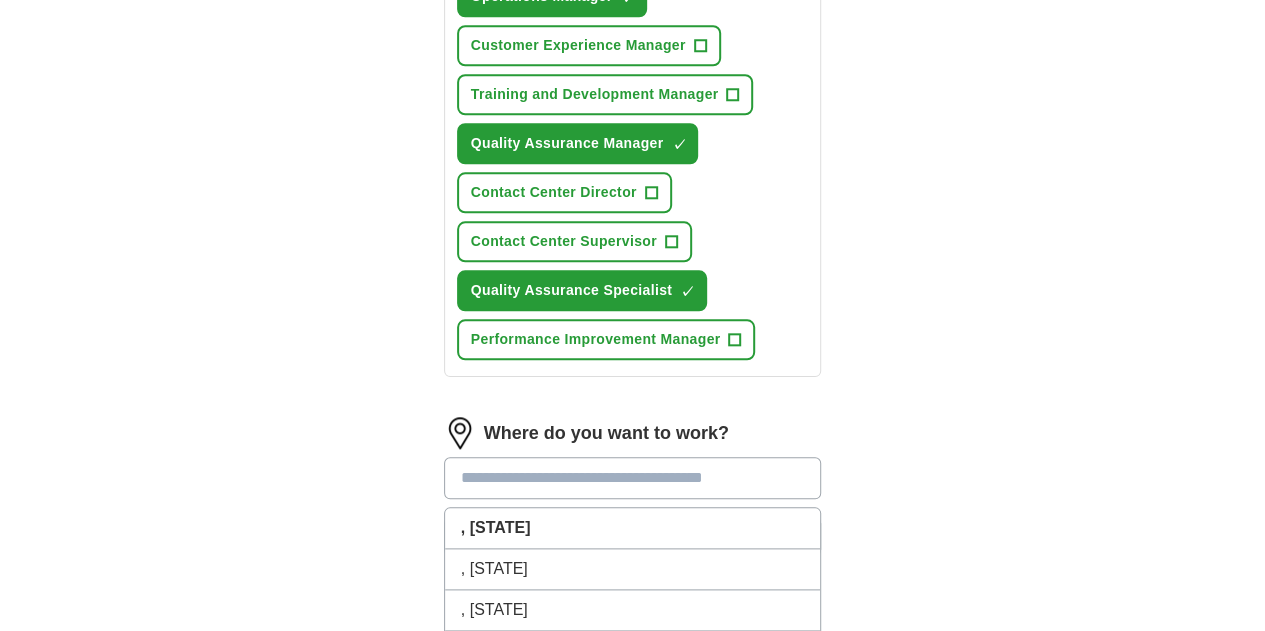 click at bounding box center [633, 478] 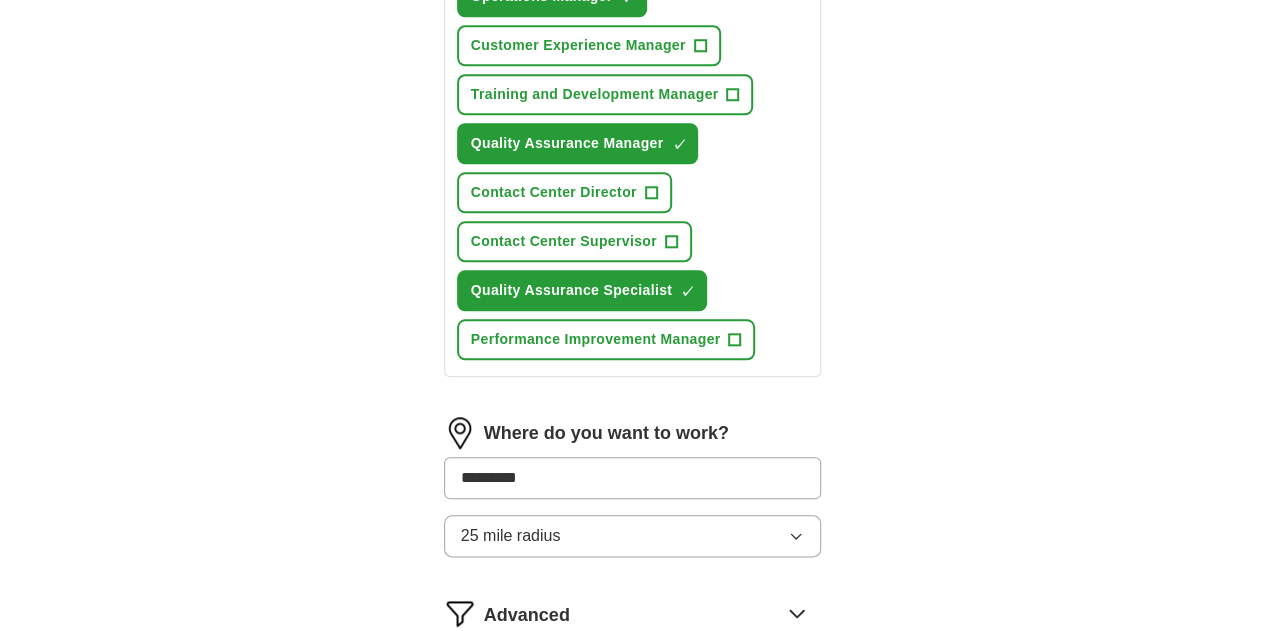type on "**********" 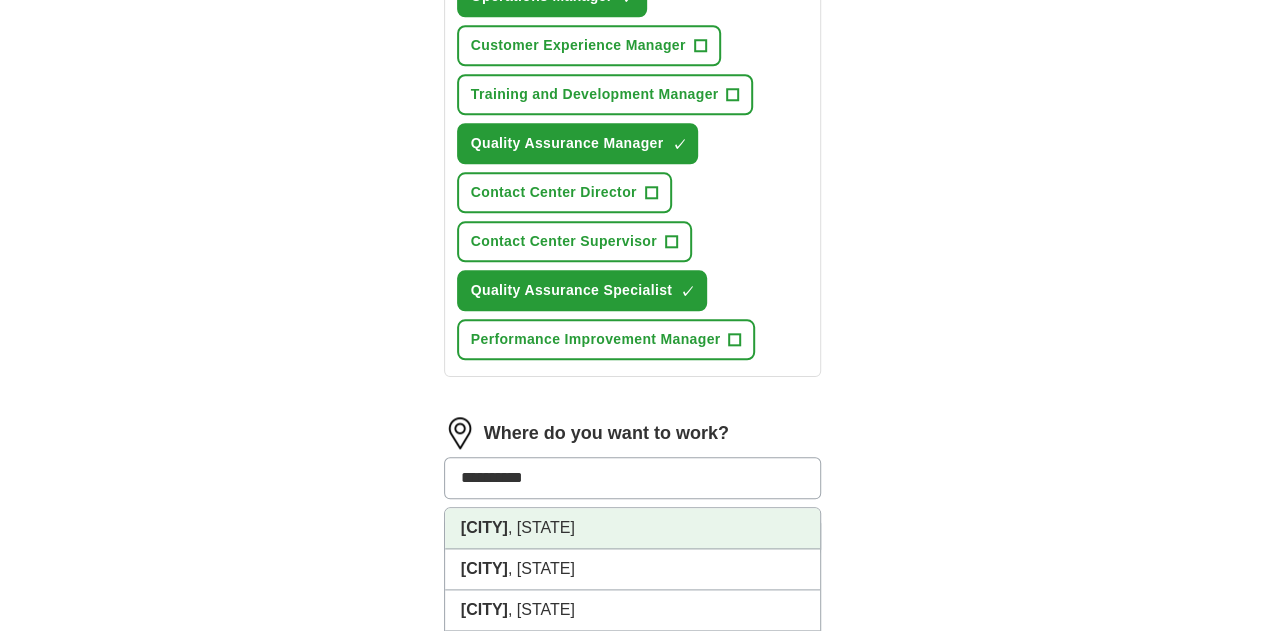 click on ", [STATE]" at bounding box center [633, 528] 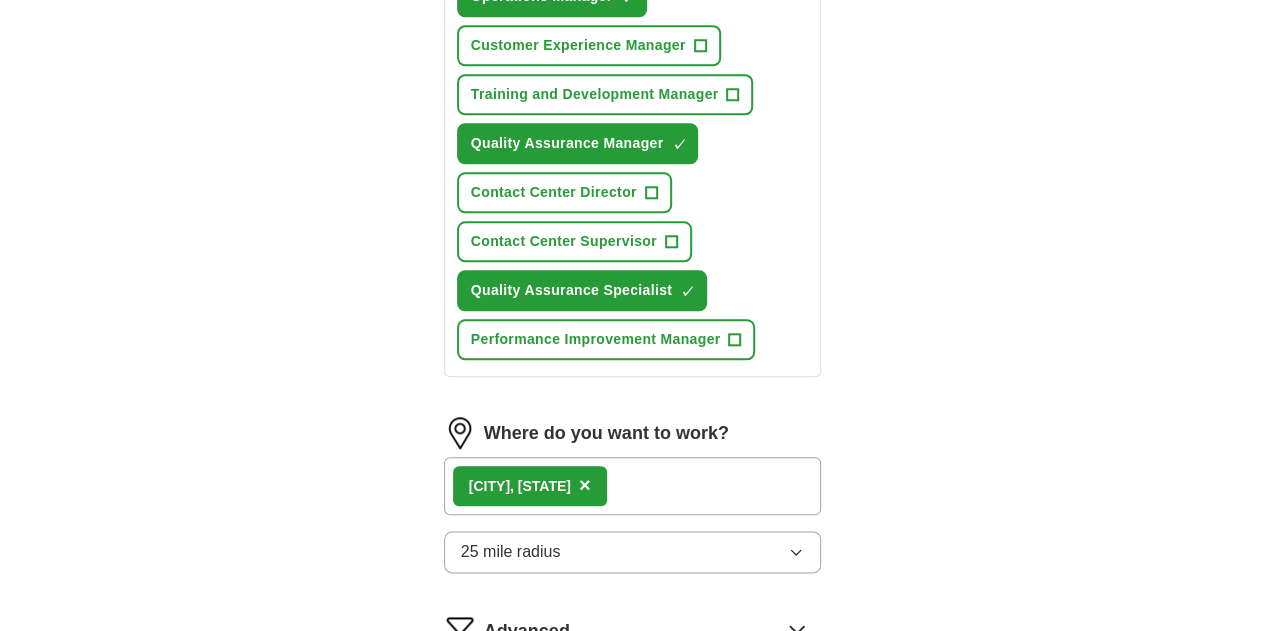 click 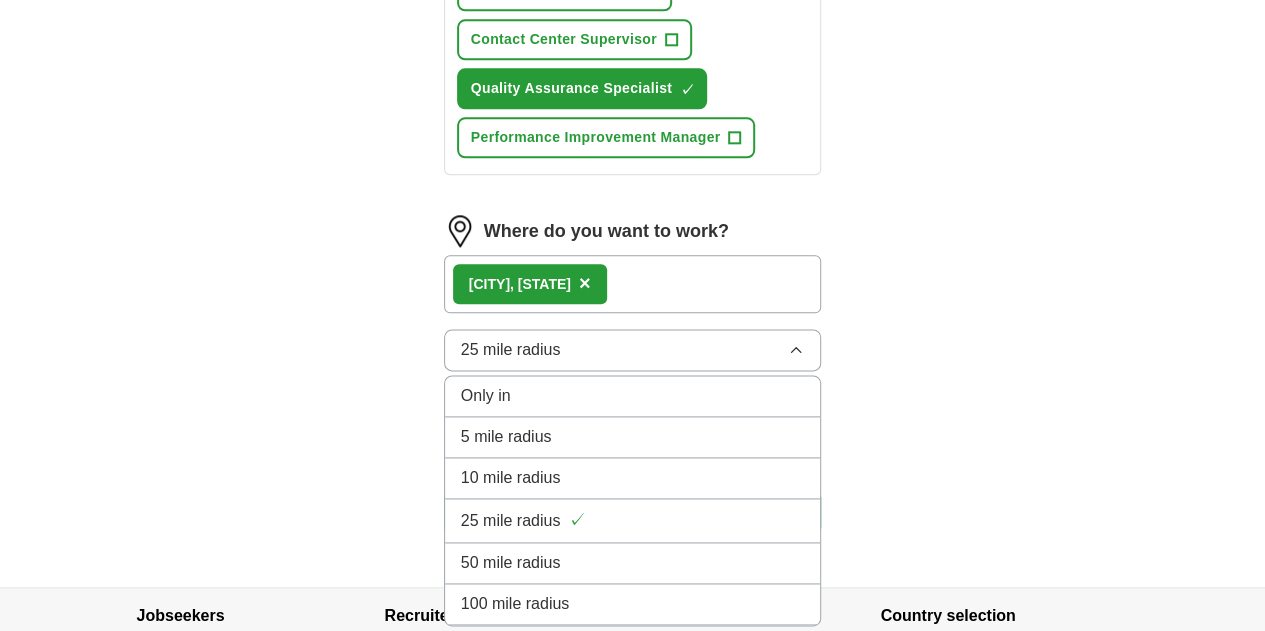 scroll, scrollTop: 1181, scrollLeft: 0, axis: vertical 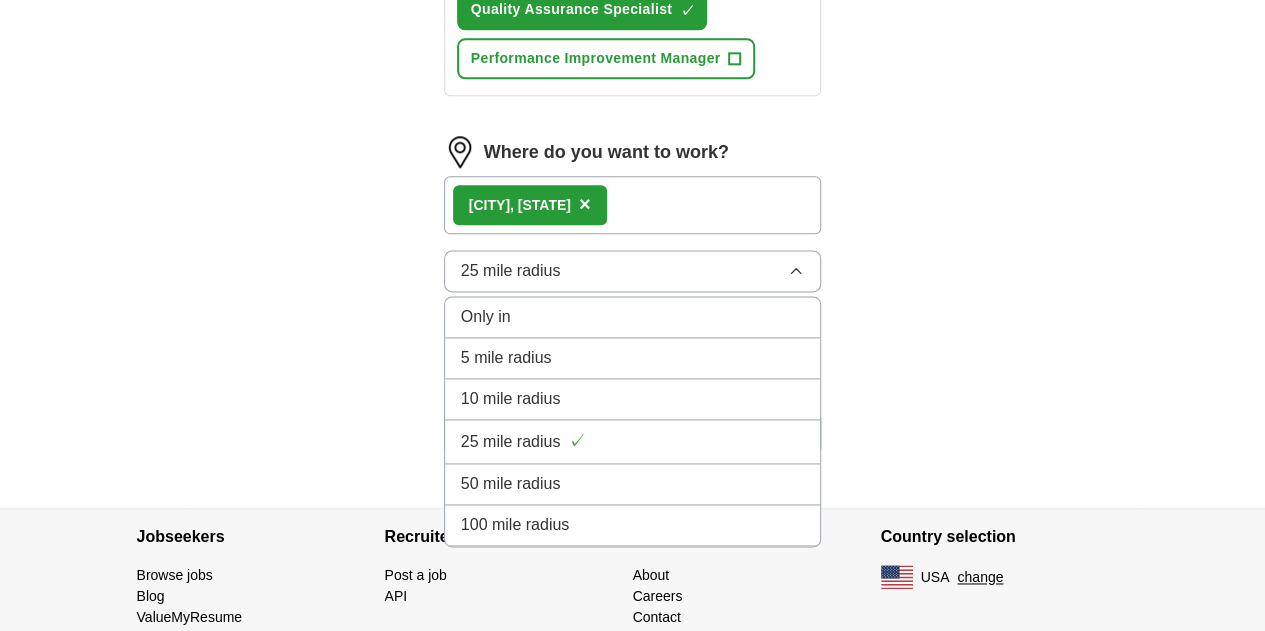 click on "100 mile radius" at bounding box center [515, 525] 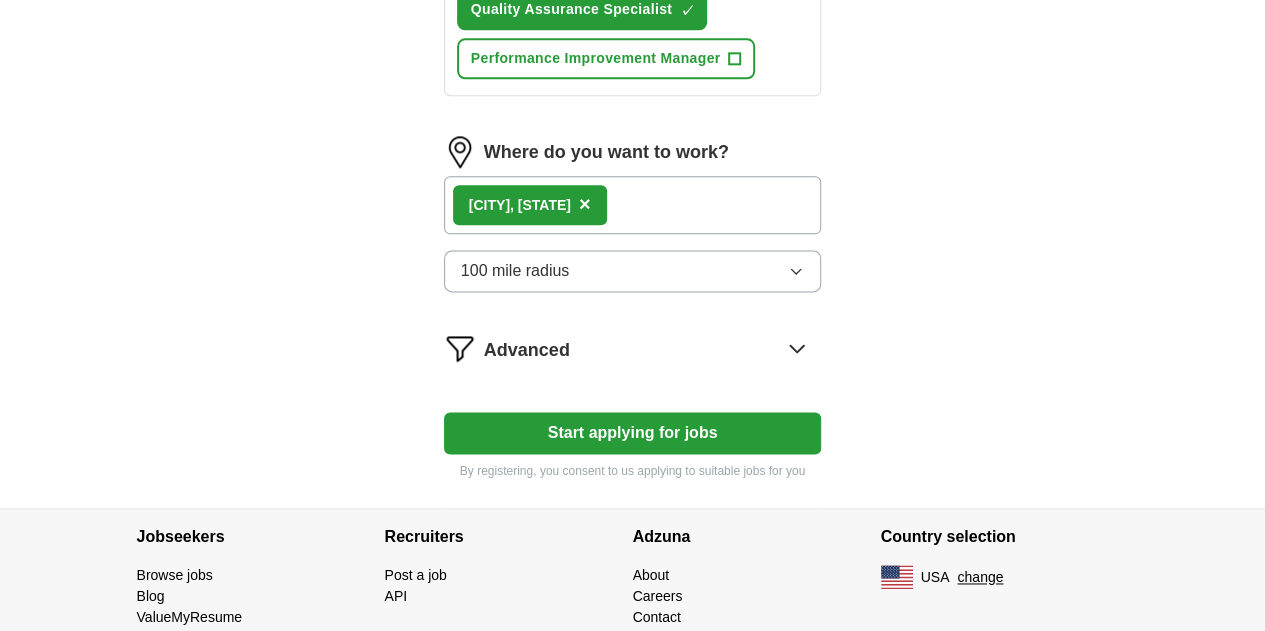 click on "Start applying for jobs" at bounding box center (633, 433) 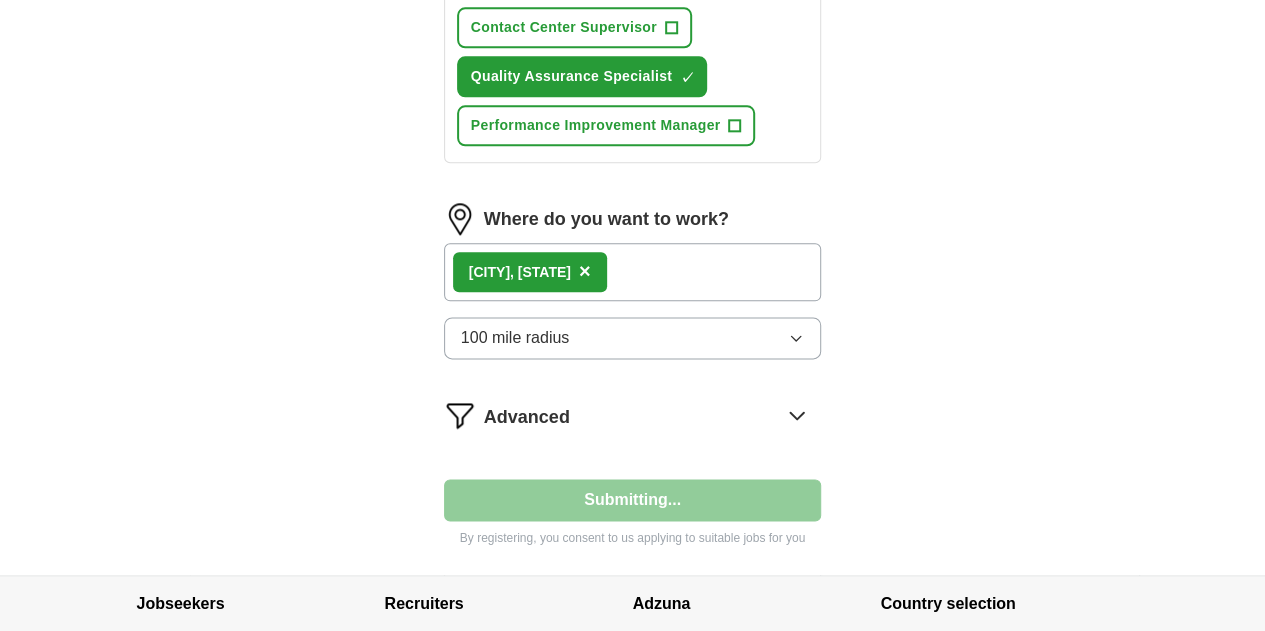 select on "**" 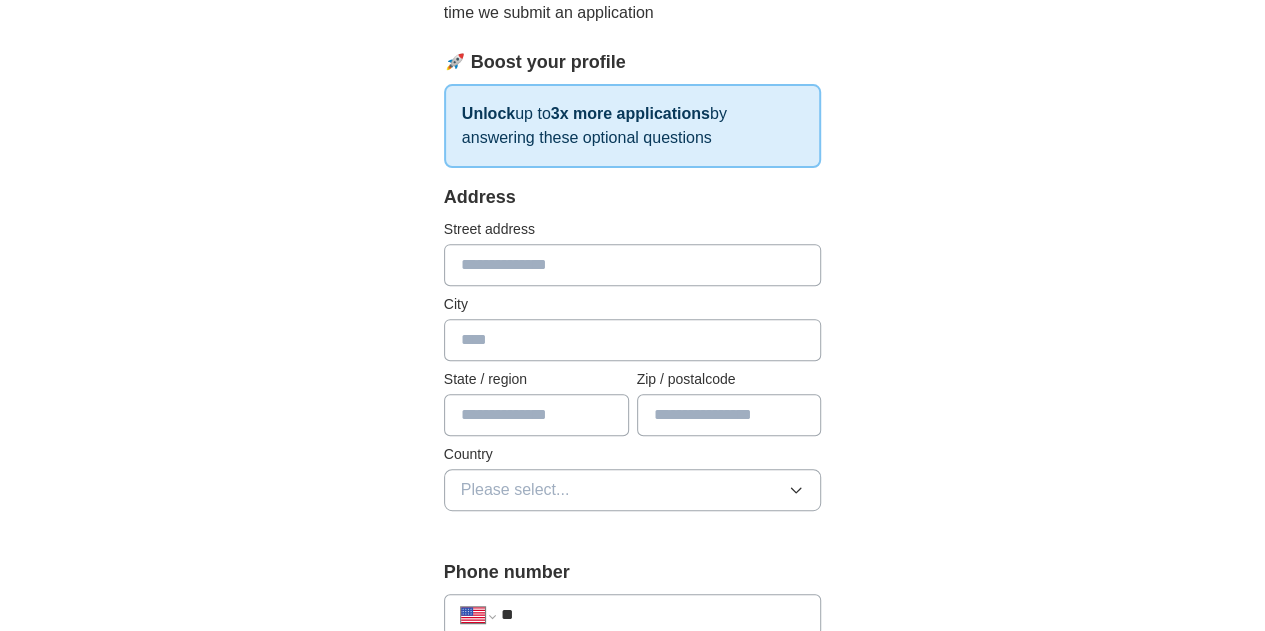 scroll, scrollTop: 300, scrollLeft: 0, axis: vertical 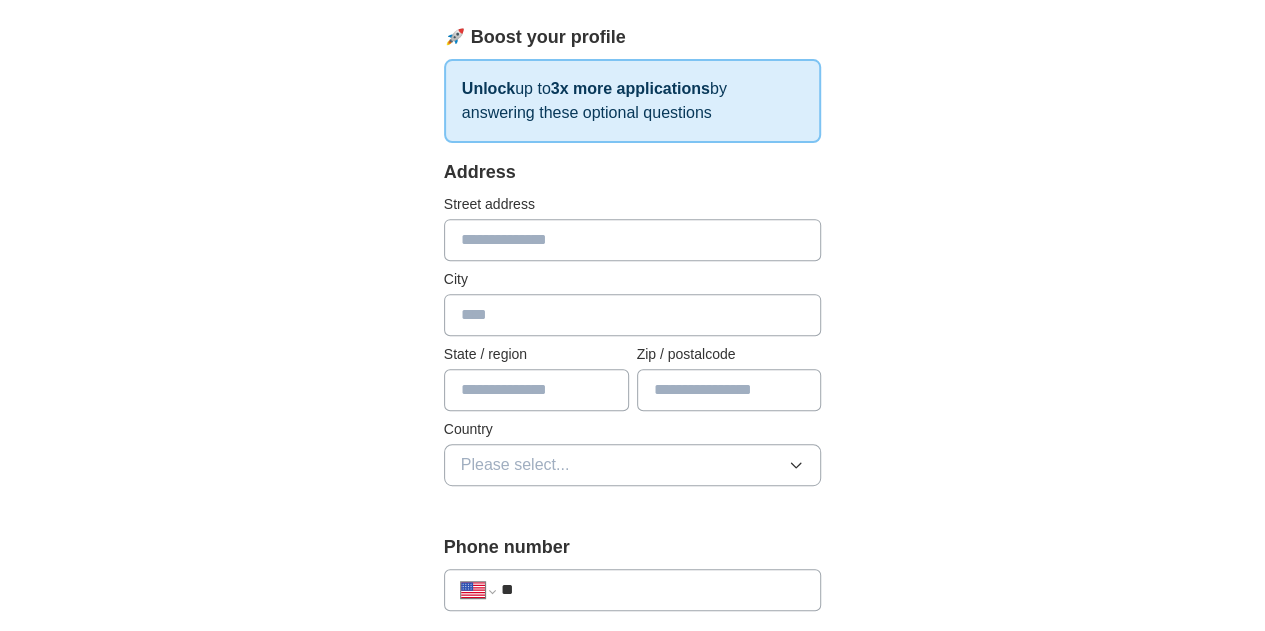 click at bounding box center (633, 240) 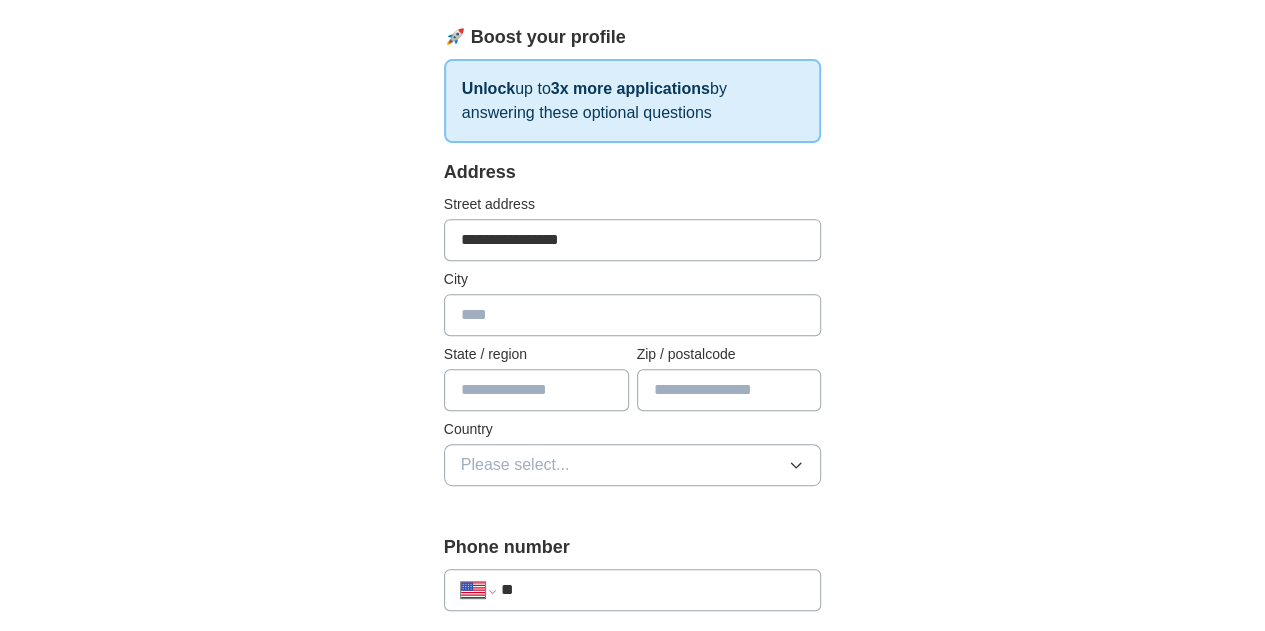 type on "**********" 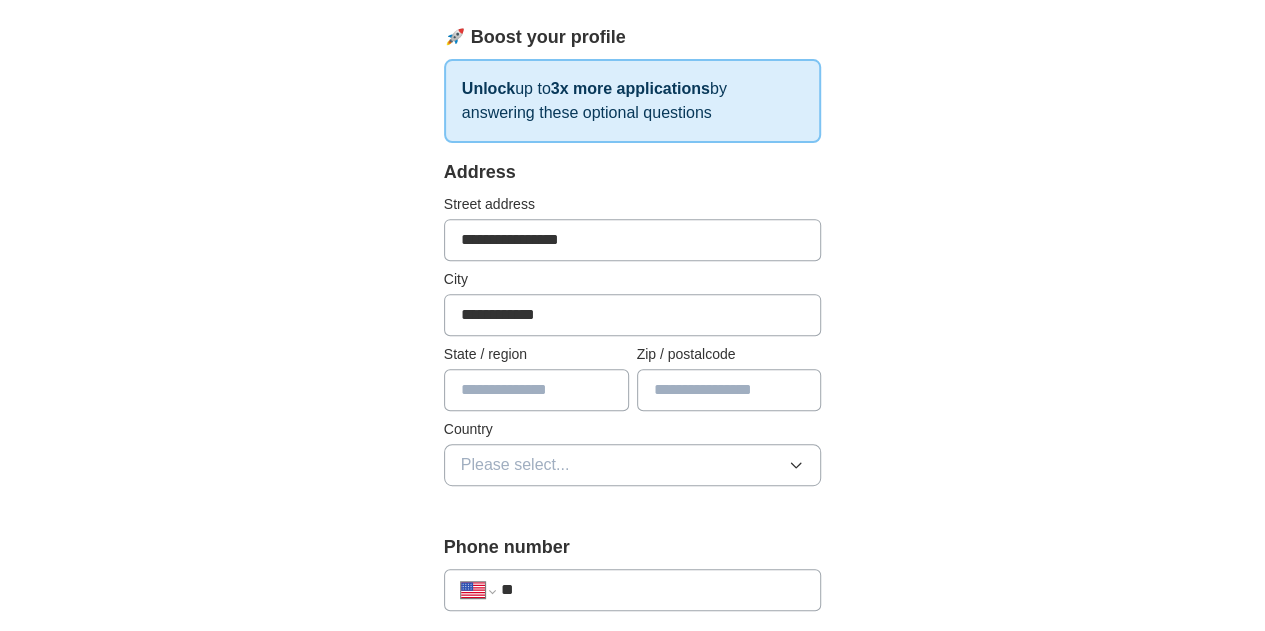 type on "**" 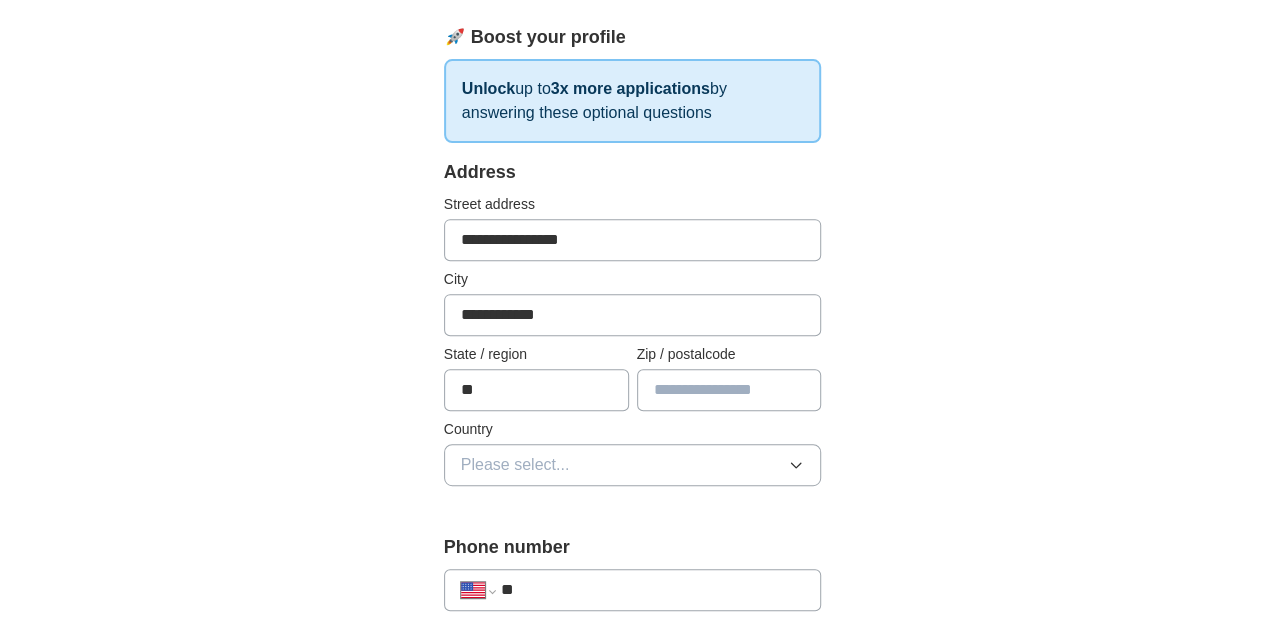 type on "**********" 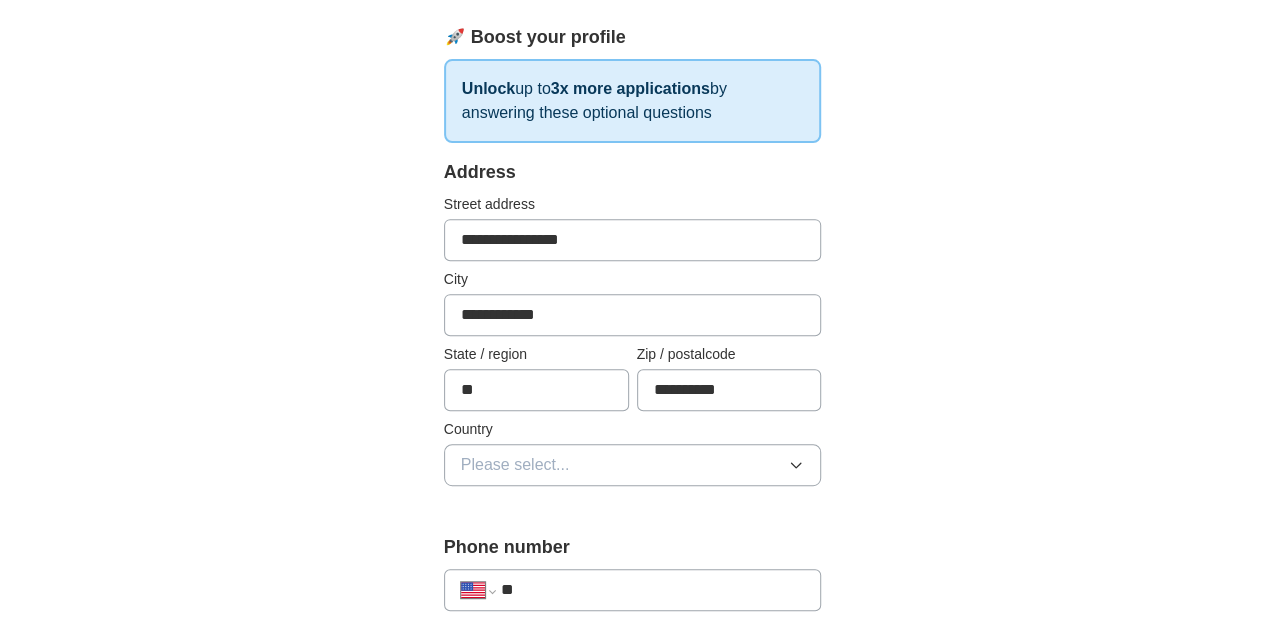 click on "Please select..." at bounding box center (633, 465) 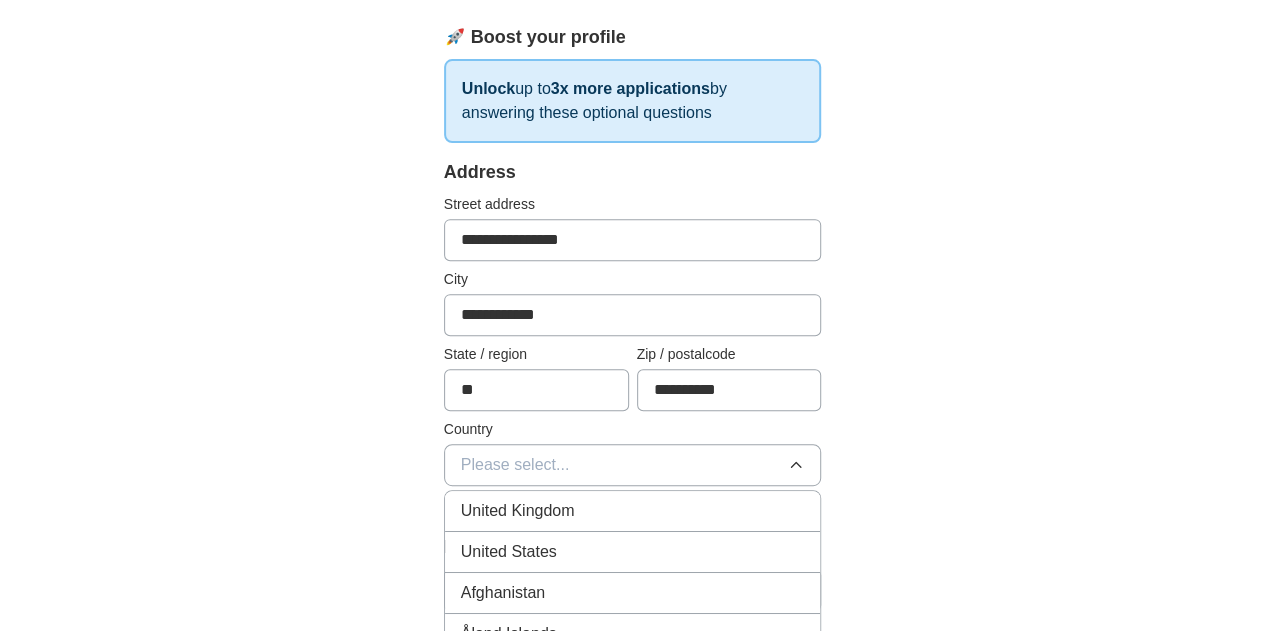 click on "United States" at bounding box center (509, 552) 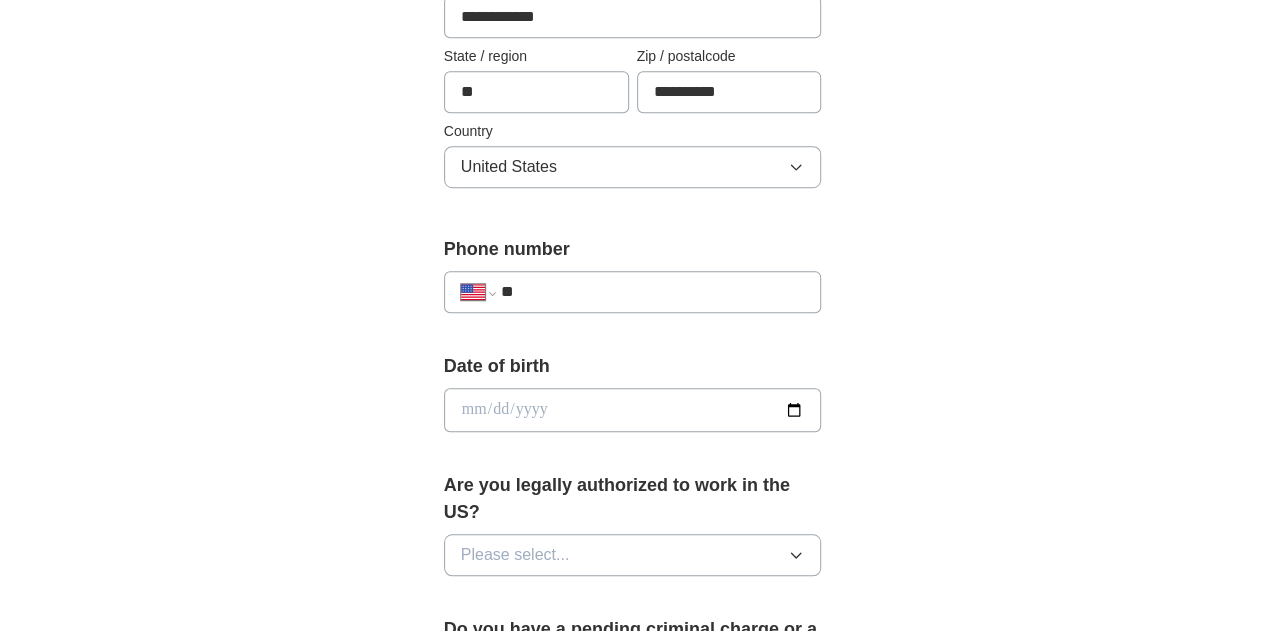 scroll, scrollTop: 600, scrollLeft: 0, axis: vertical 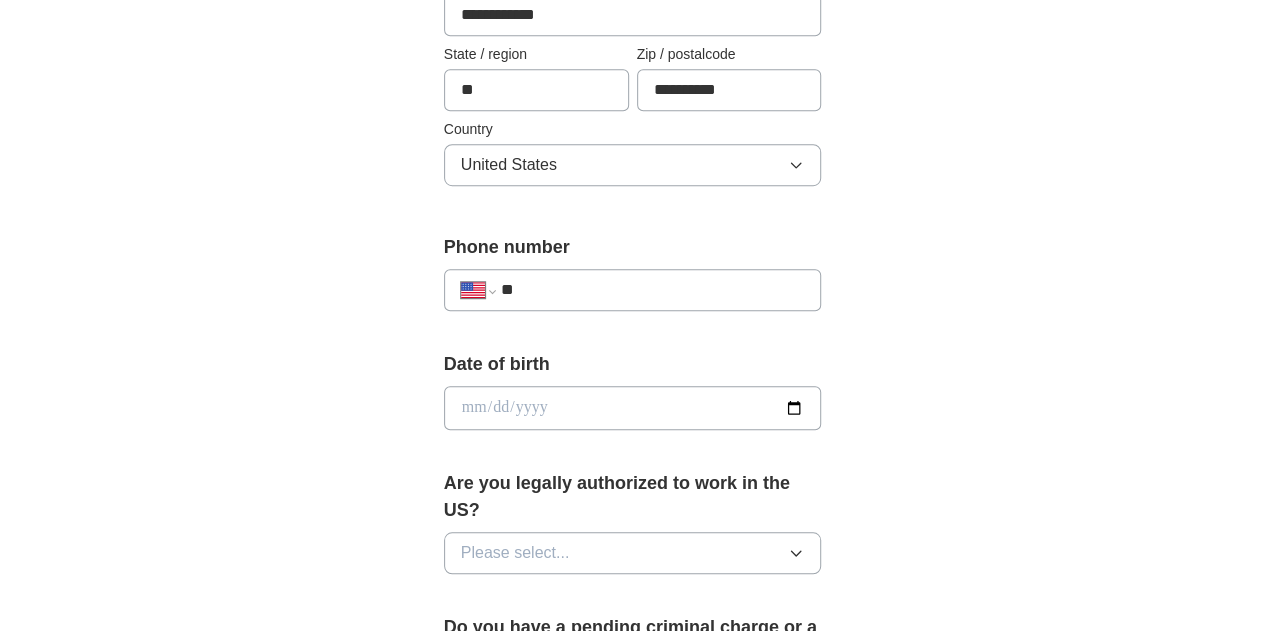 click on "**********" at bounding box center (633, 290) 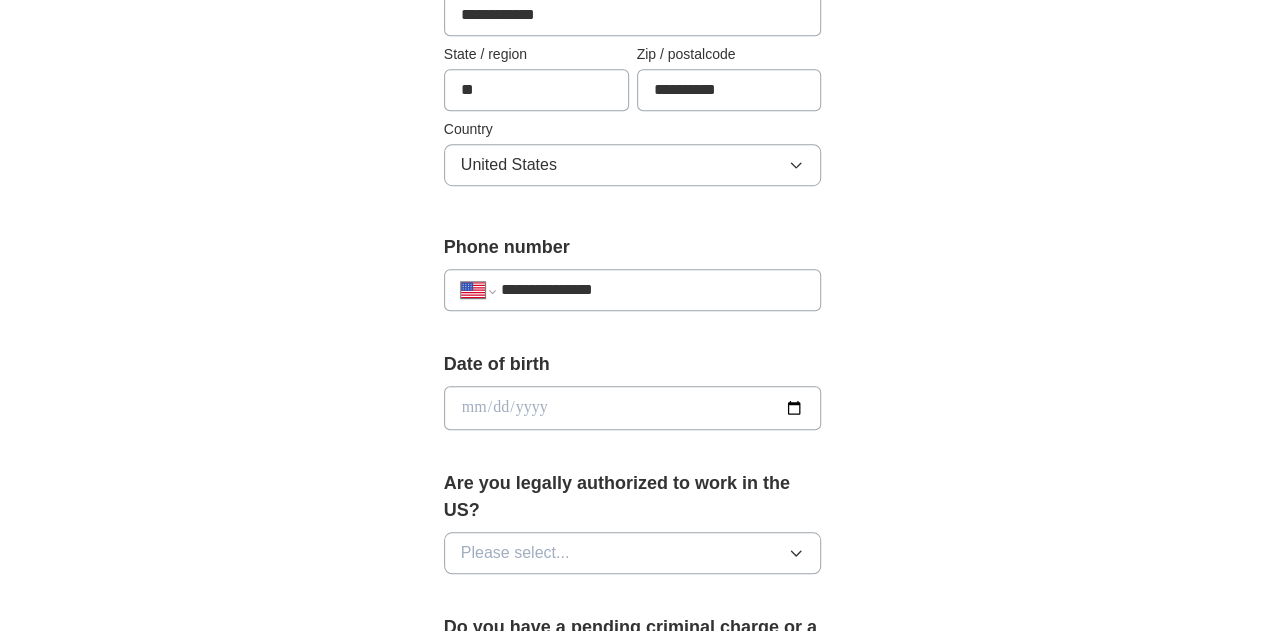 type on "**********" 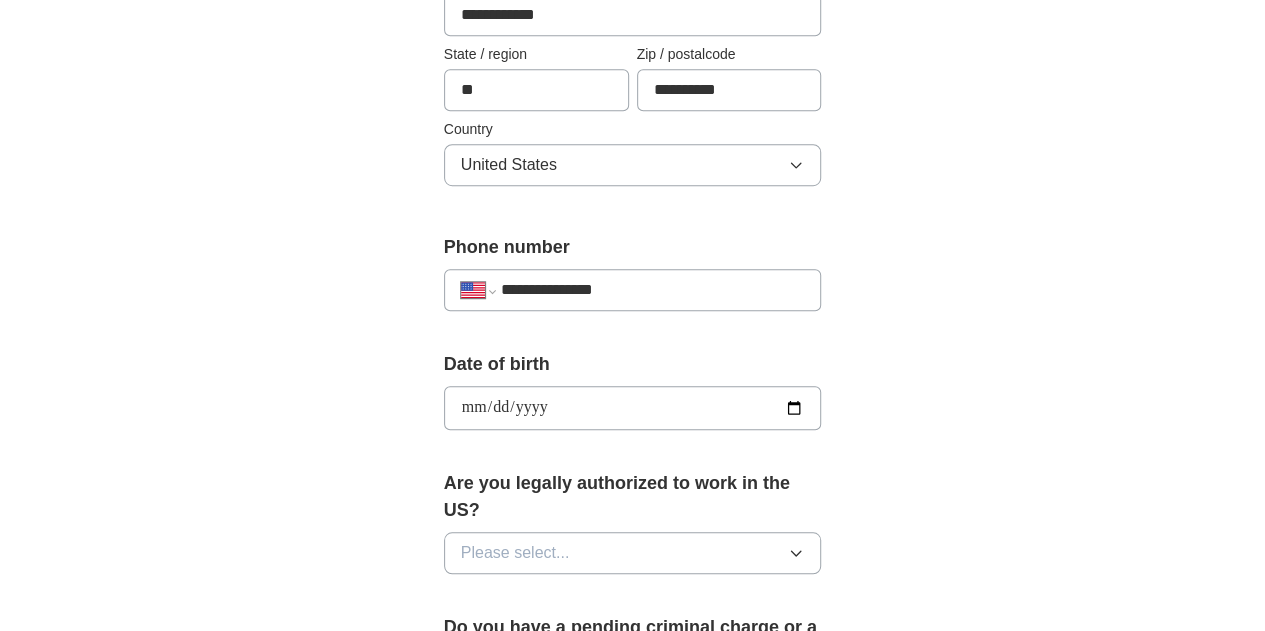 click on "**********" at bounding box center (633, 408) 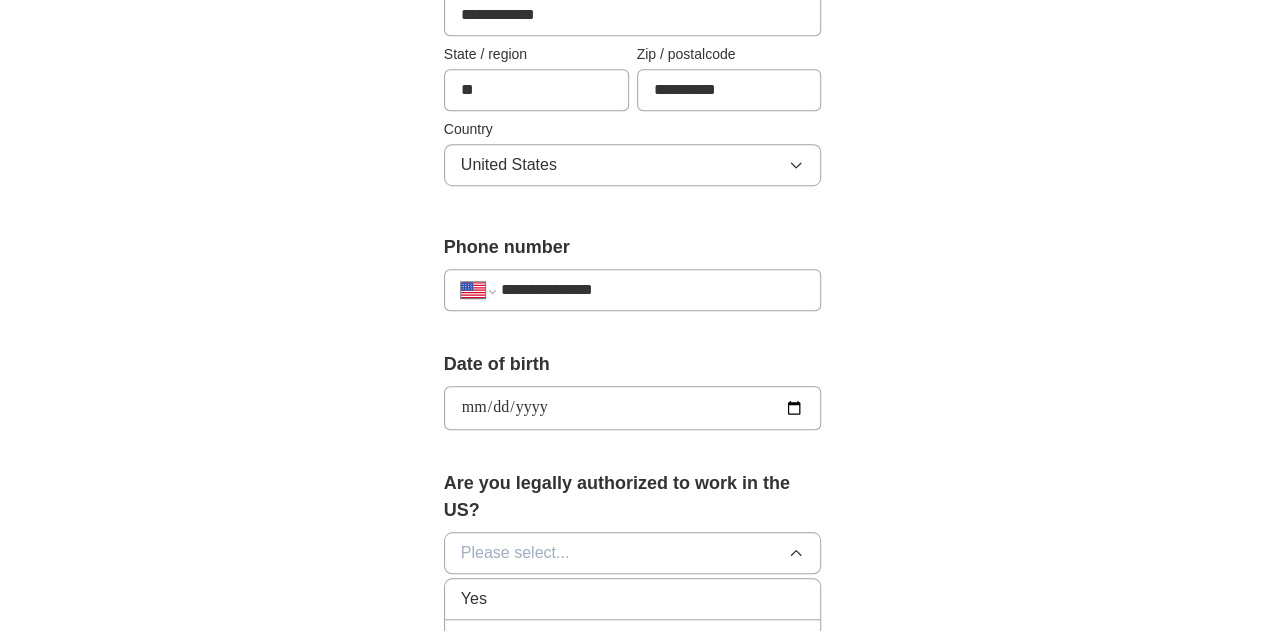 click on "Yes" at bounding box center (633, 599) 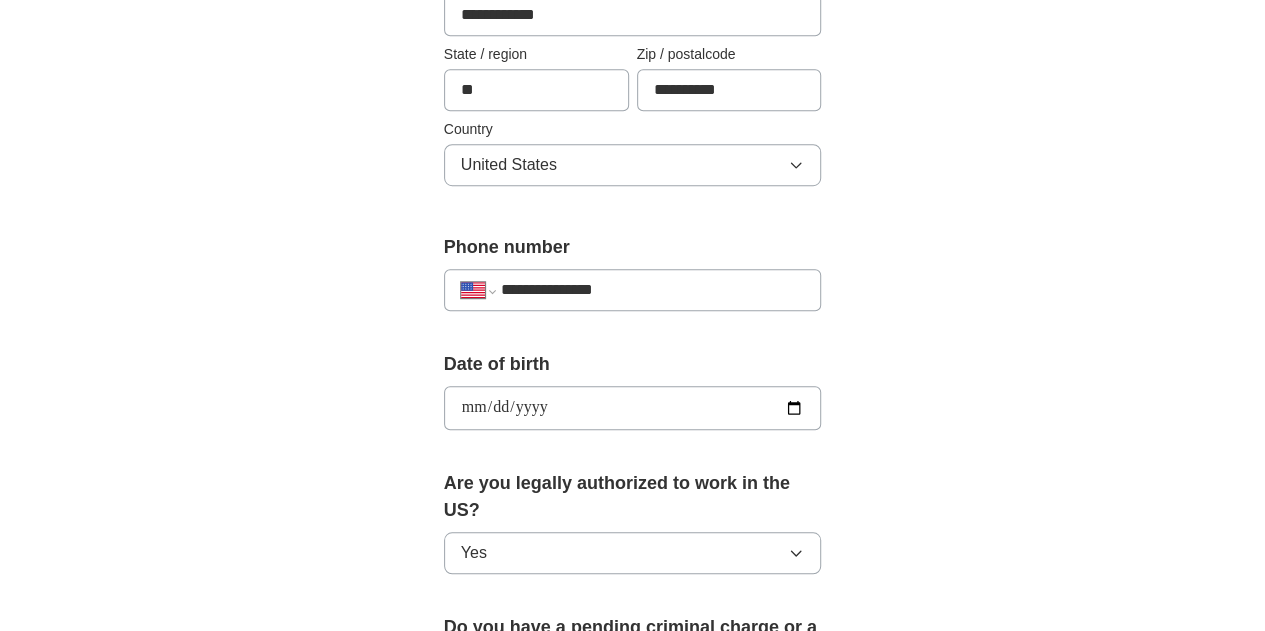 click on "**********" at bounding box center (633, 383) 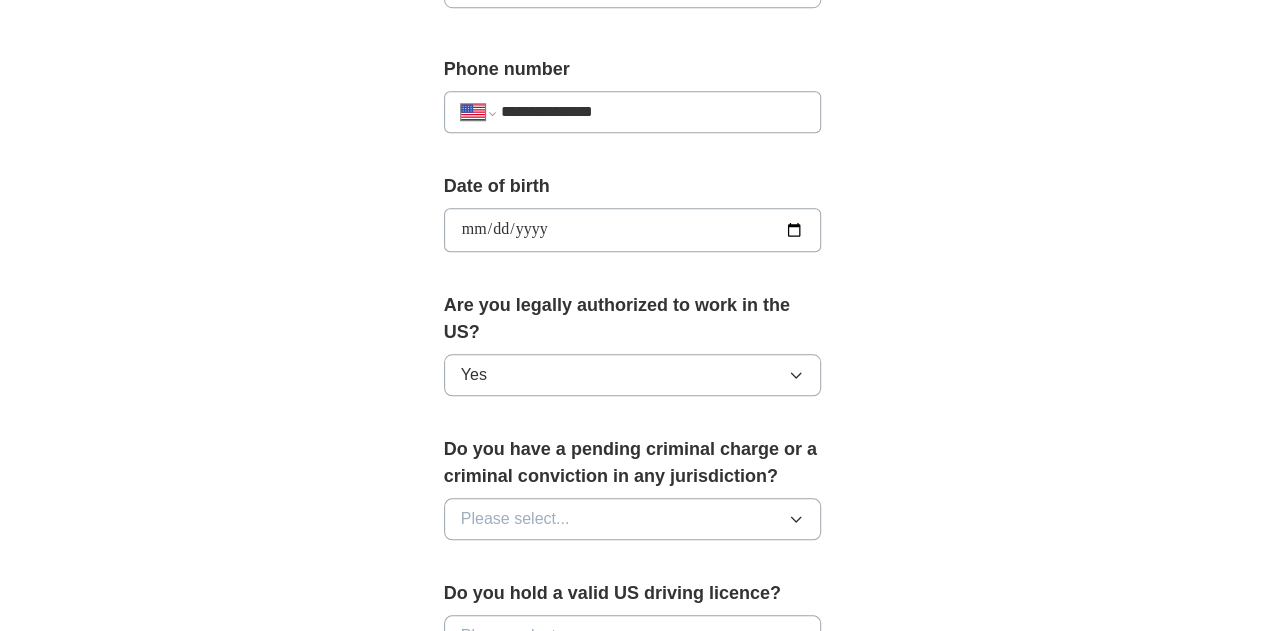 scroll, scrollTop: 900, scrollLeft: 0, axis: vertical 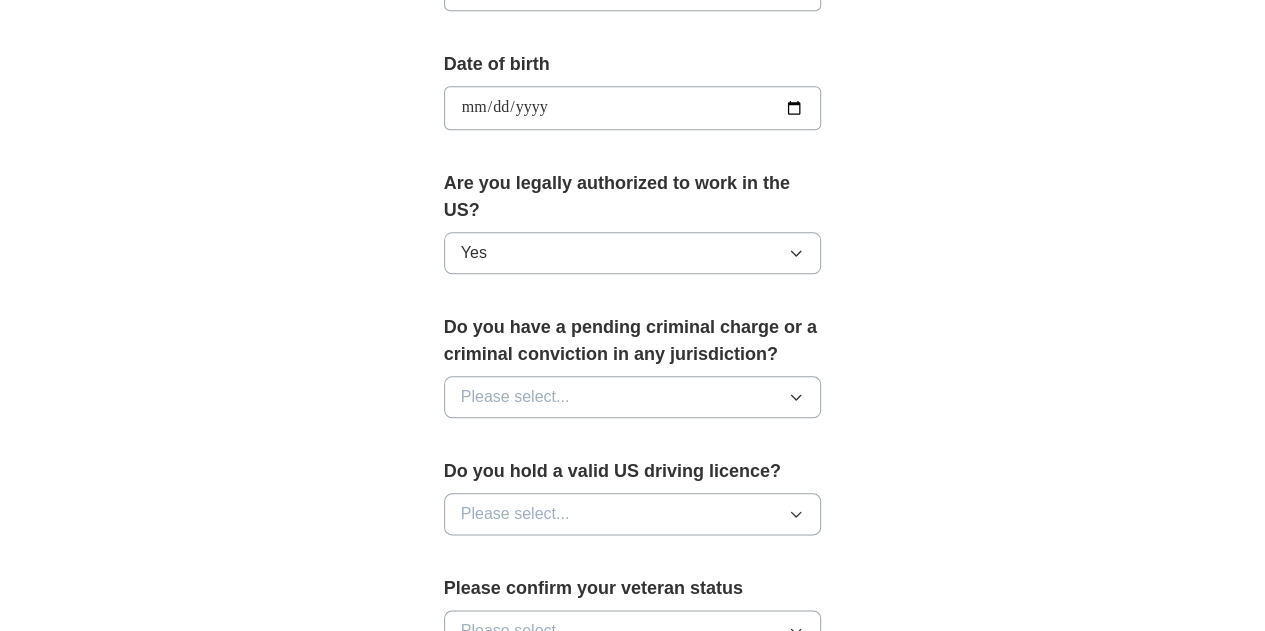 click on "Please select..." at bounding box center [515, 397] 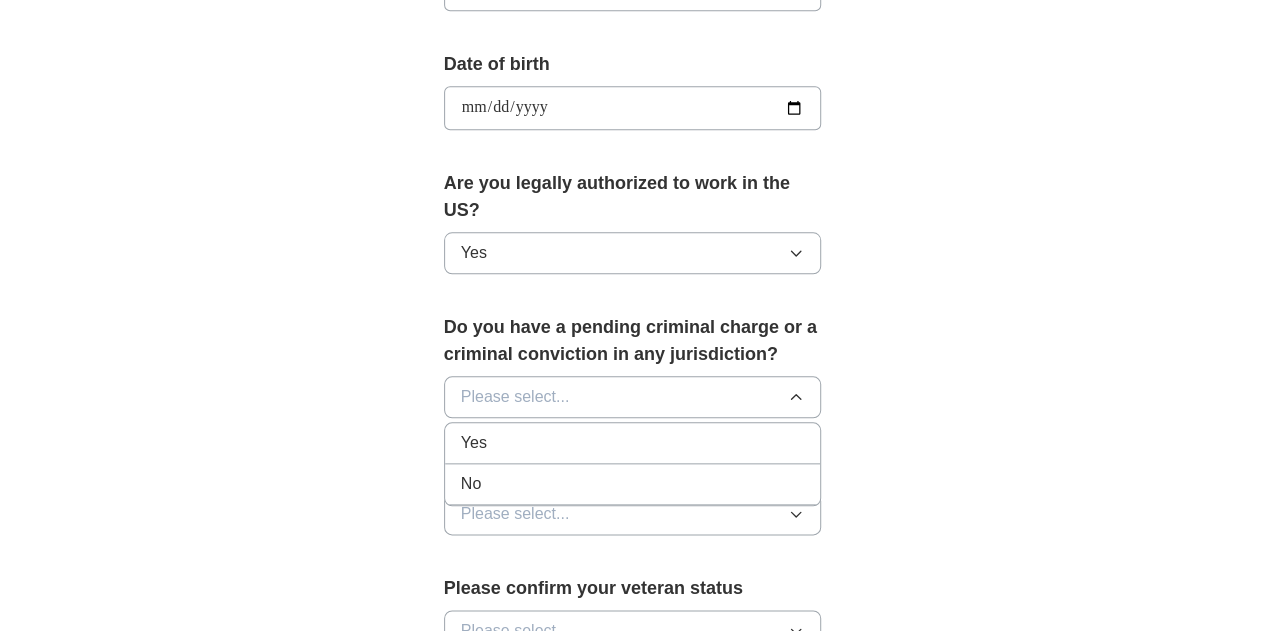 click on "No" at bounding box center [633, 484] 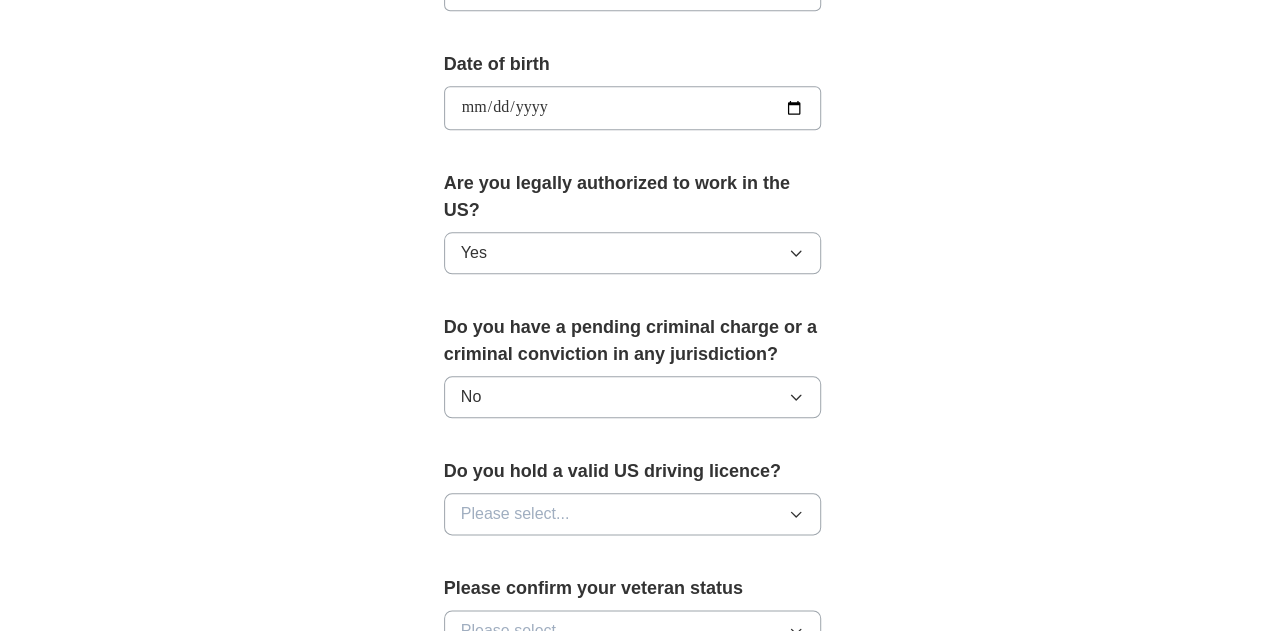 click on "Please select..." at bounding box center [515, 514] 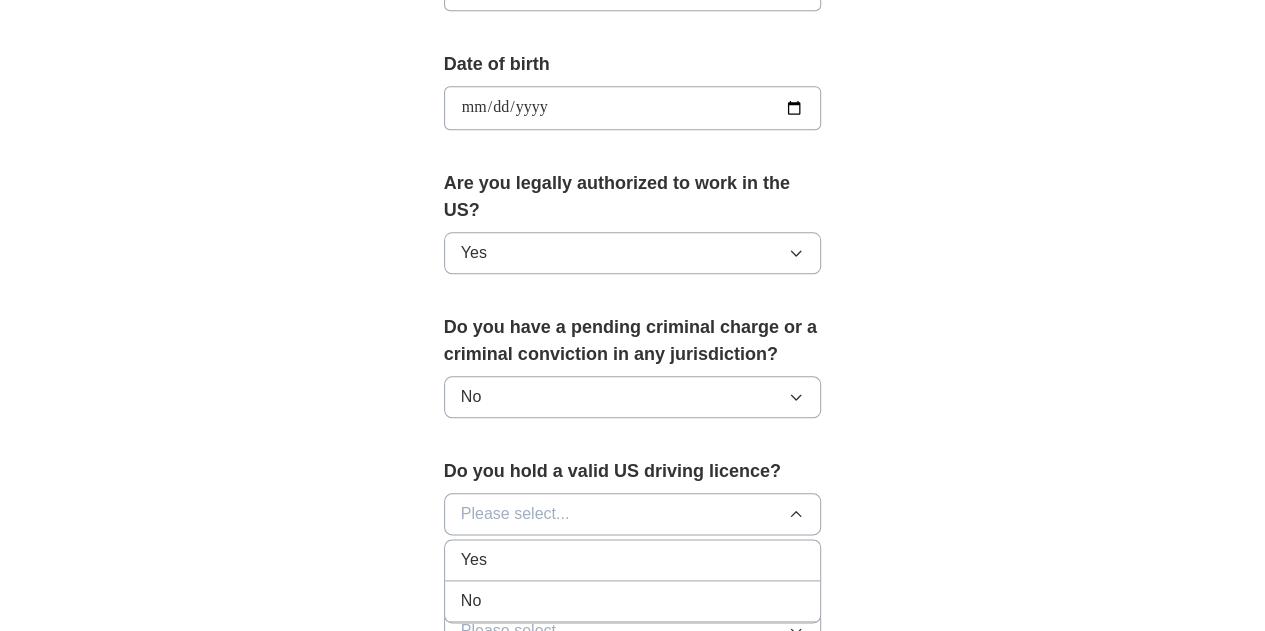 click on "Yes" at bounding box center (633, 560) 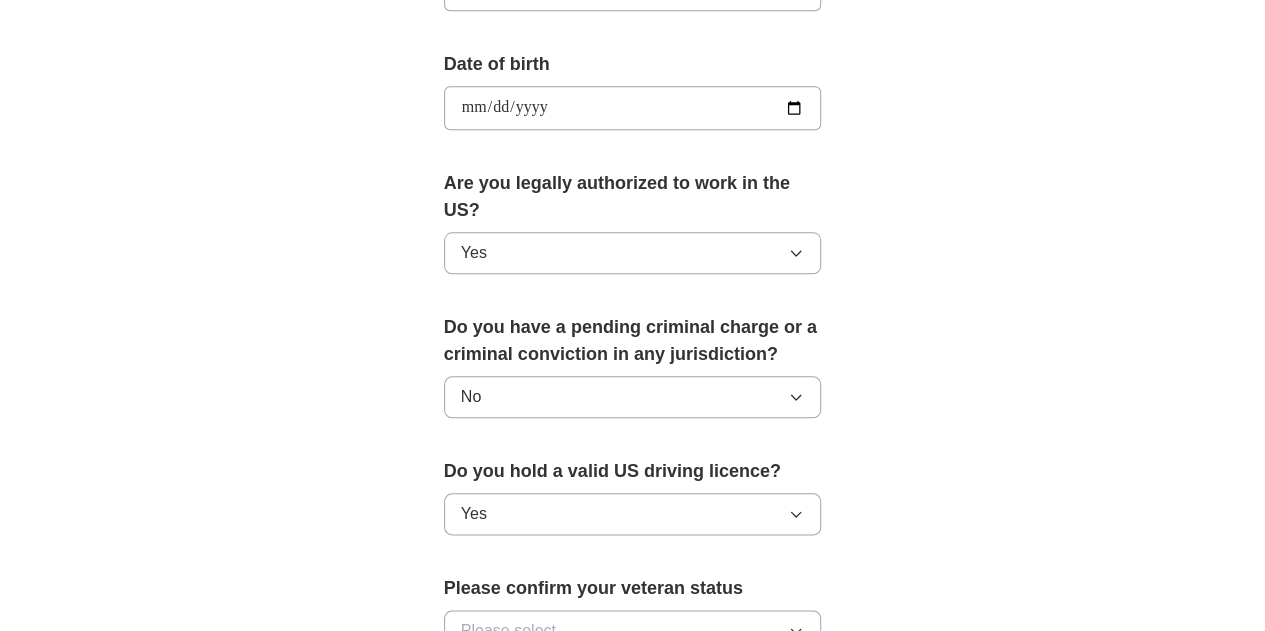 click on "**********" at bounding box center [633, 83] 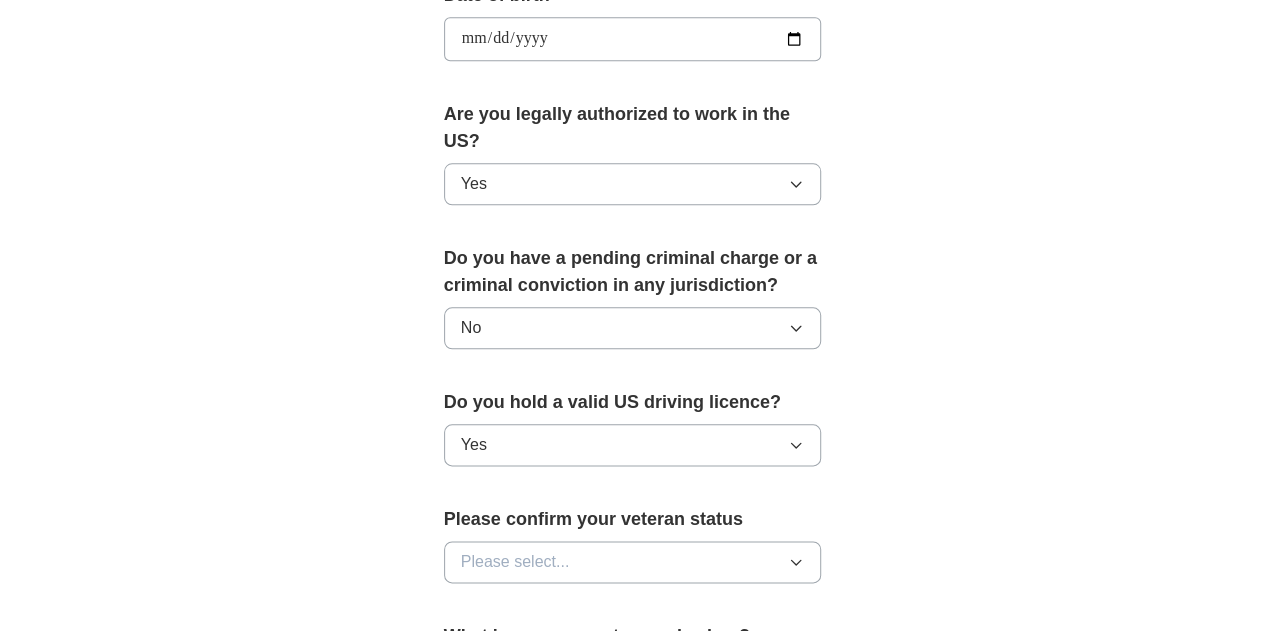 scroll, scrollTop: 1000, scrollLeft: 0, axis: vertical 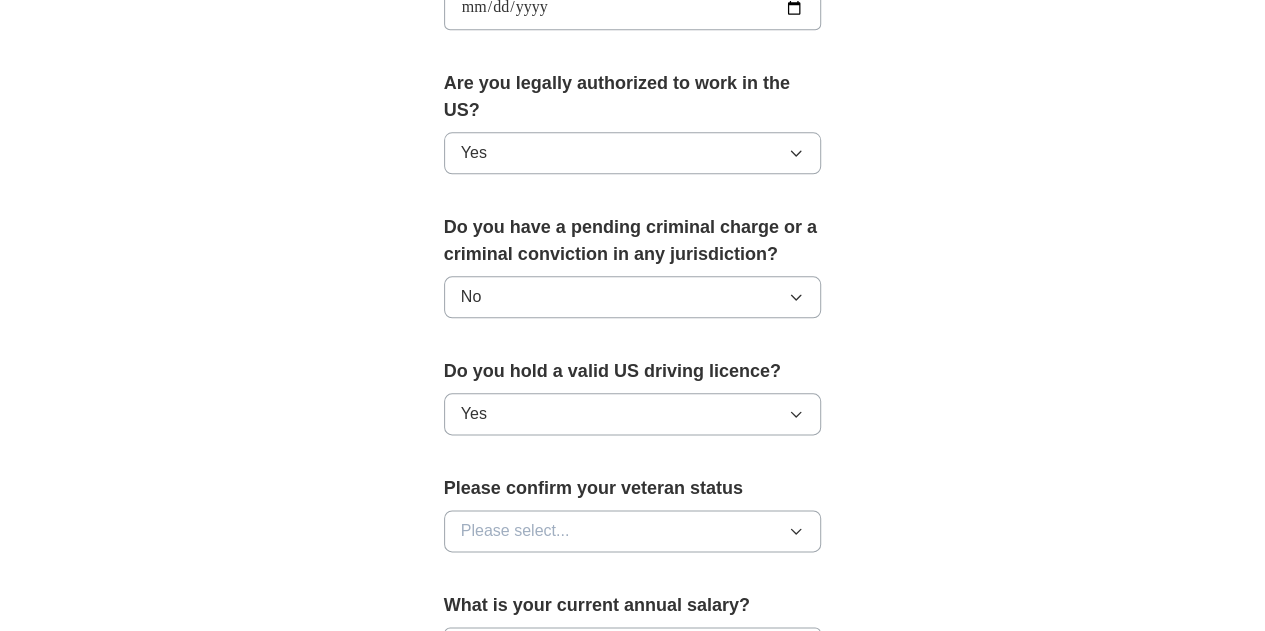 click on "Please confirm your veteran status Please select..." at bounding box center (633, 521) 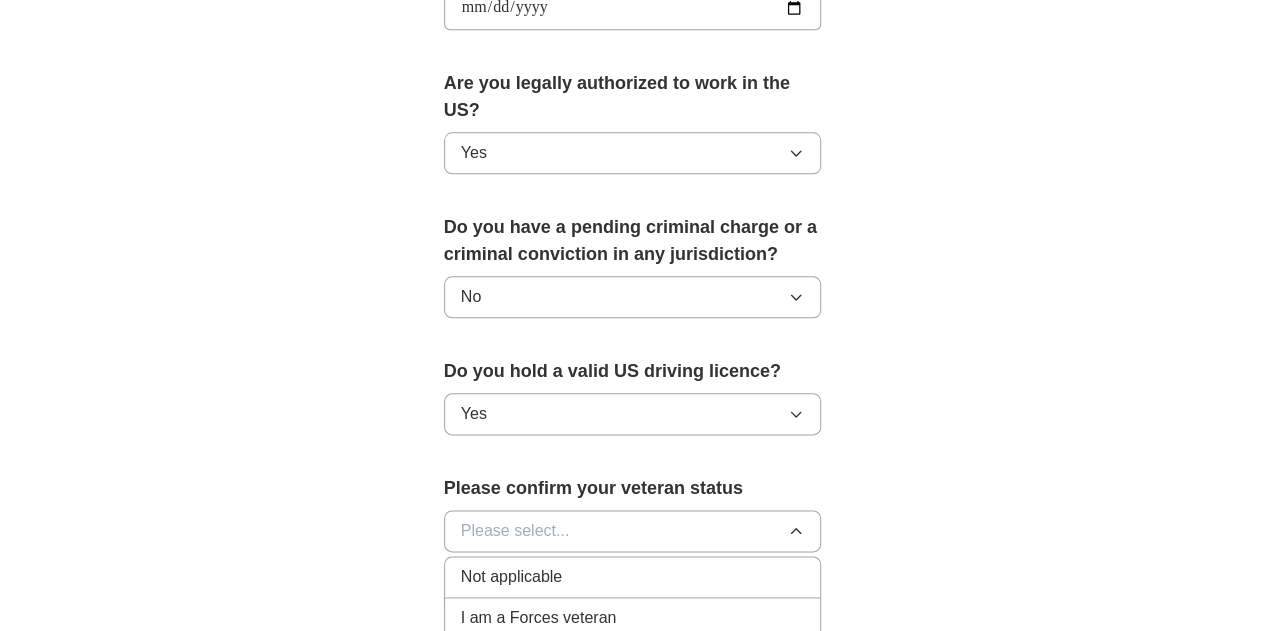 scroll, scrollTop: 1100, scrollLeft: 0, axis: vertical 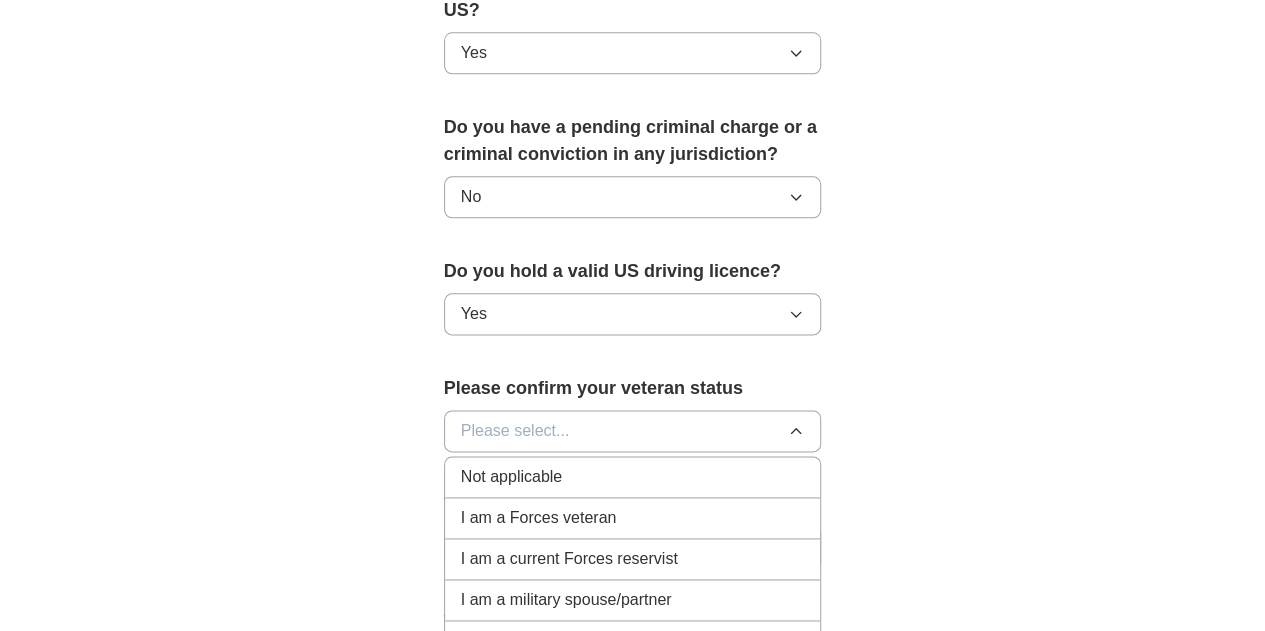 click on "I am a military spouse/partner" at bounding box center (566, 600) 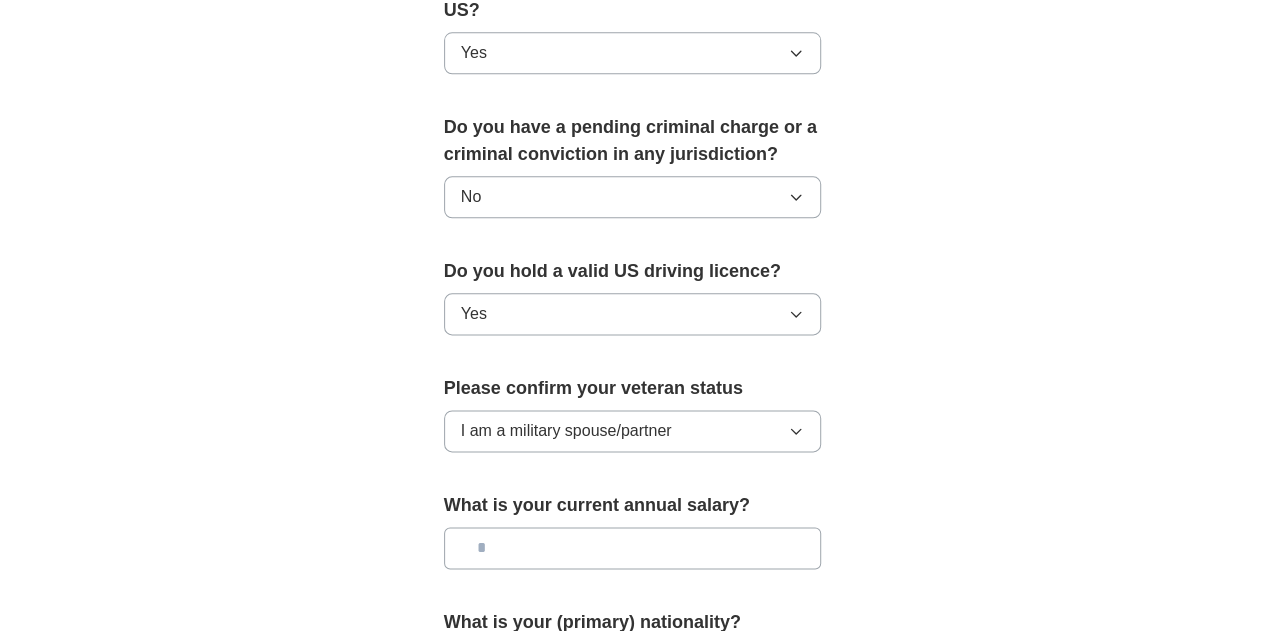 click at bounding box center [633, 548] 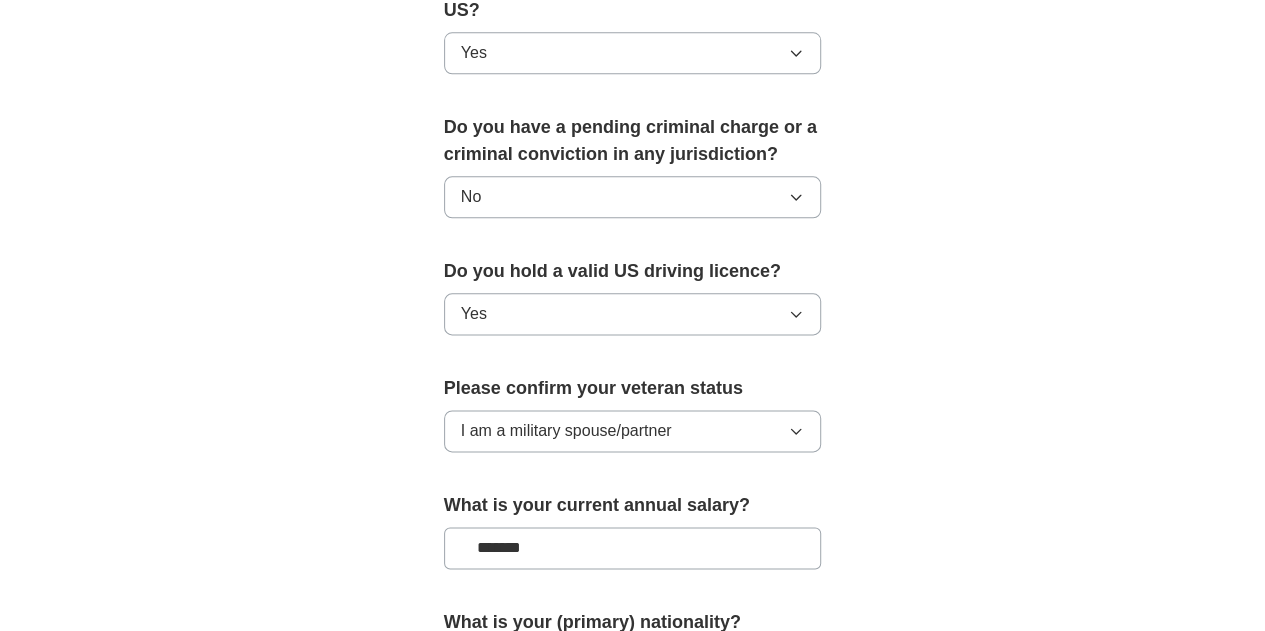type on "*******" 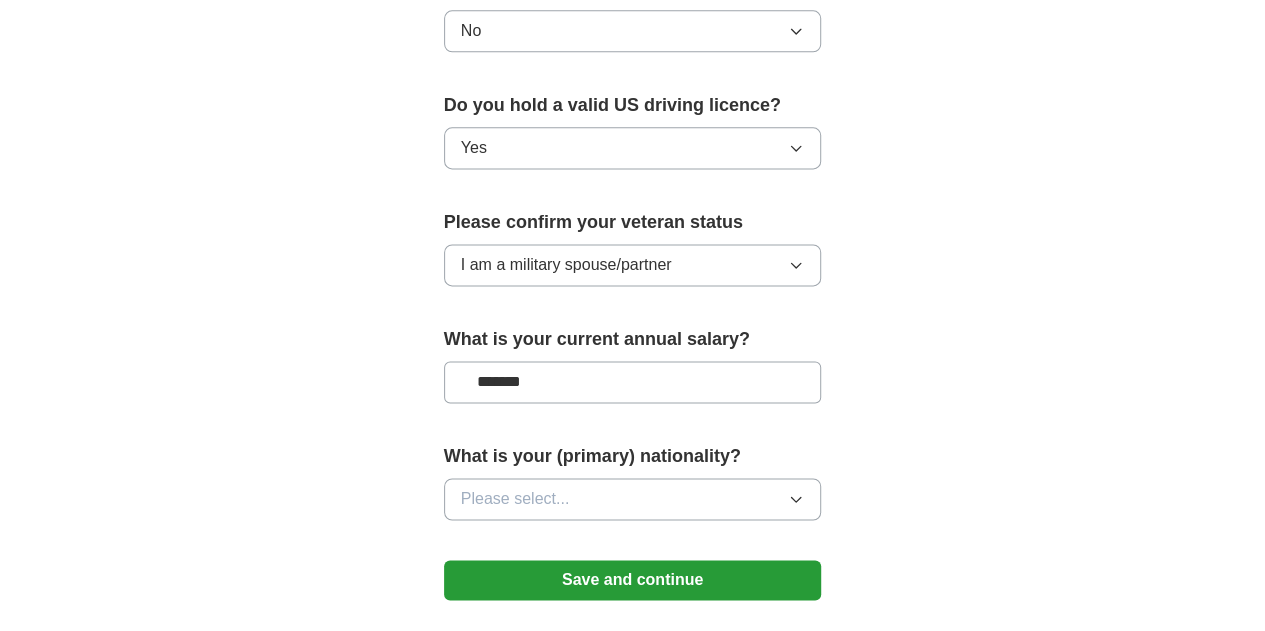 scroll, scrollTop: 1300, scrollLeft: 0, axis: vertical 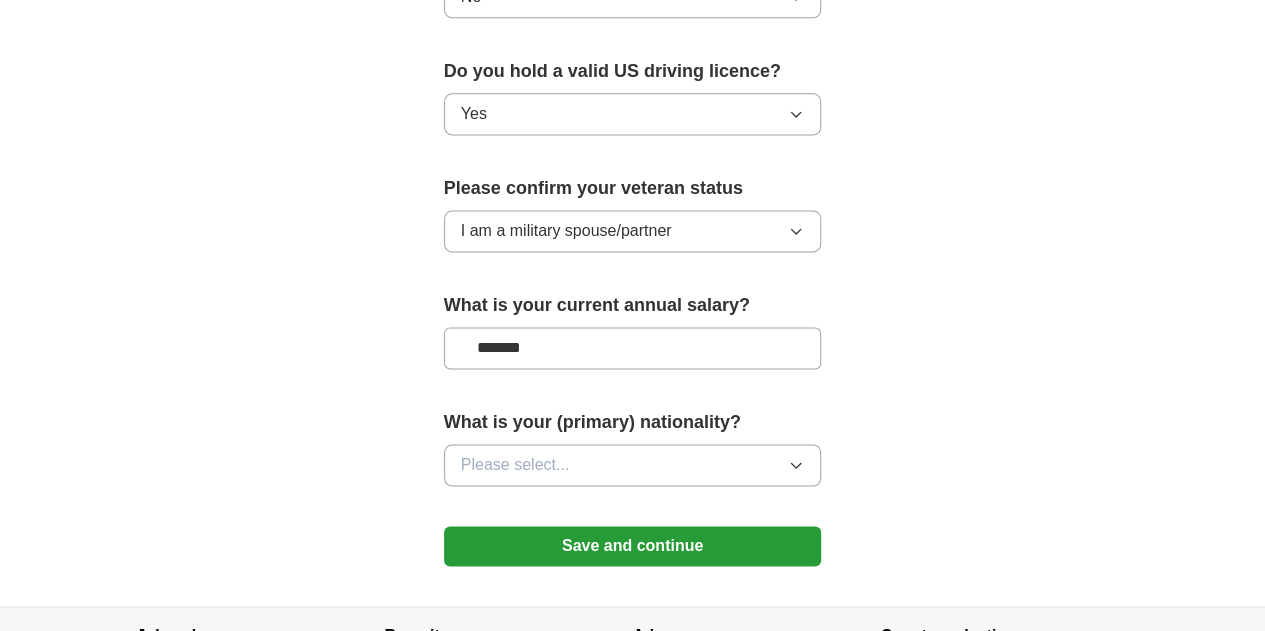 click on "Please select..." at bounding box center (633, 465) 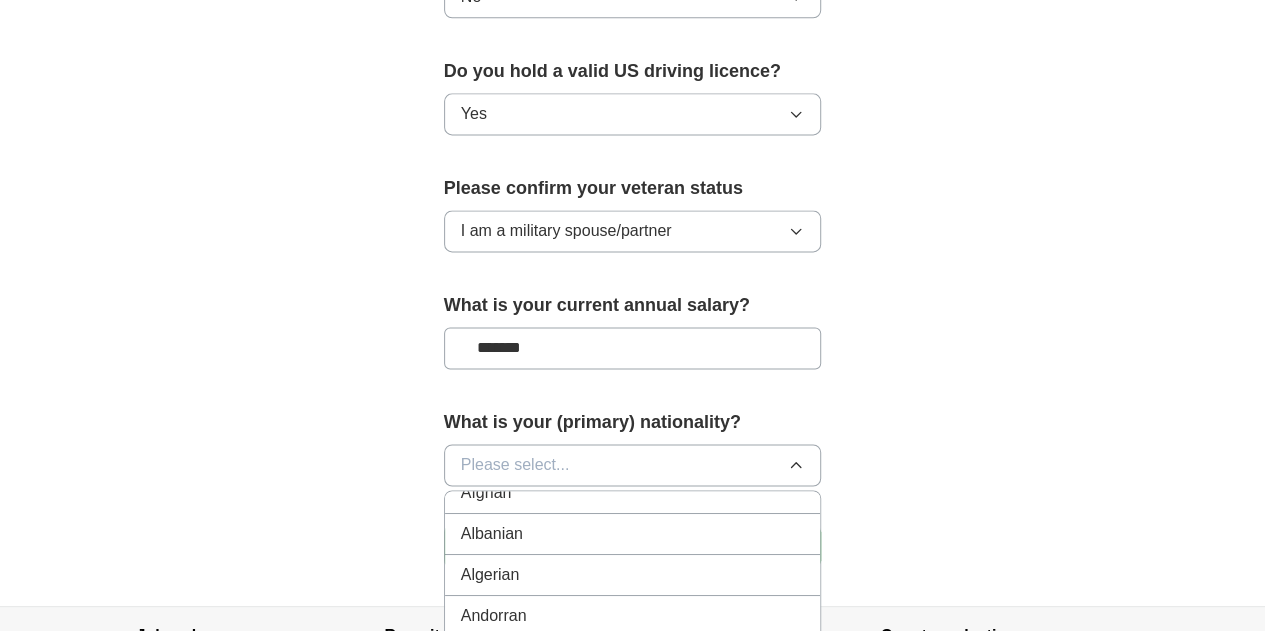 scroll, scrollTop: 0, scrollLeft: 0, axis: both 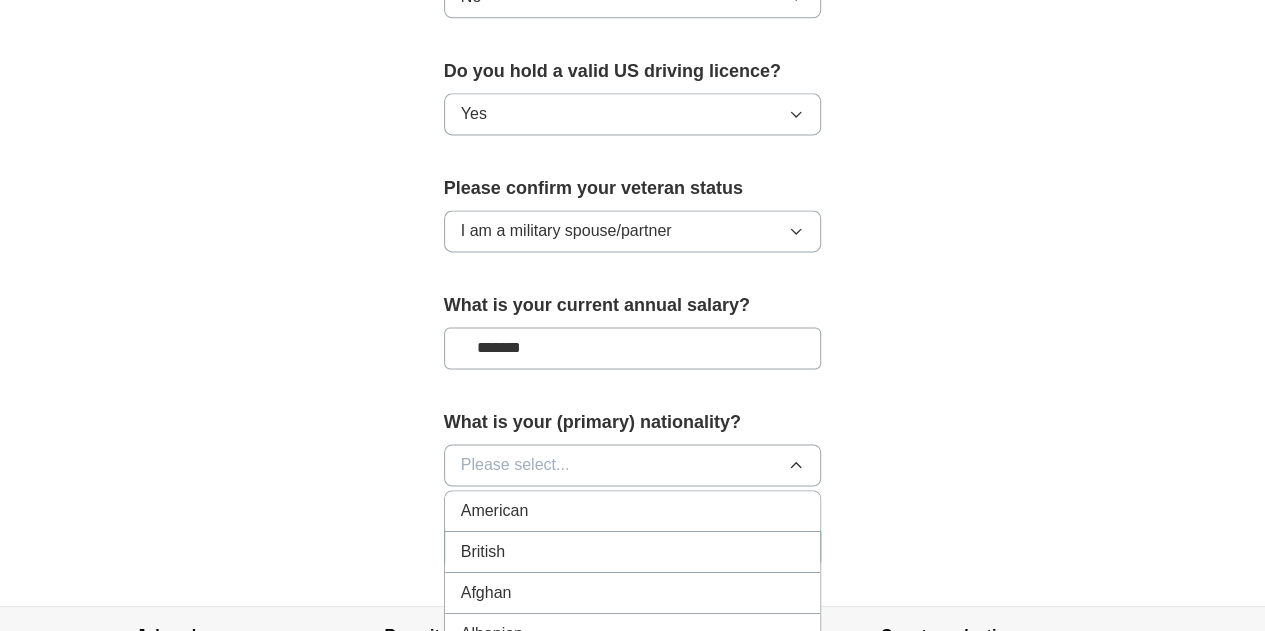 click on "American" at bounding box center [633, 511] 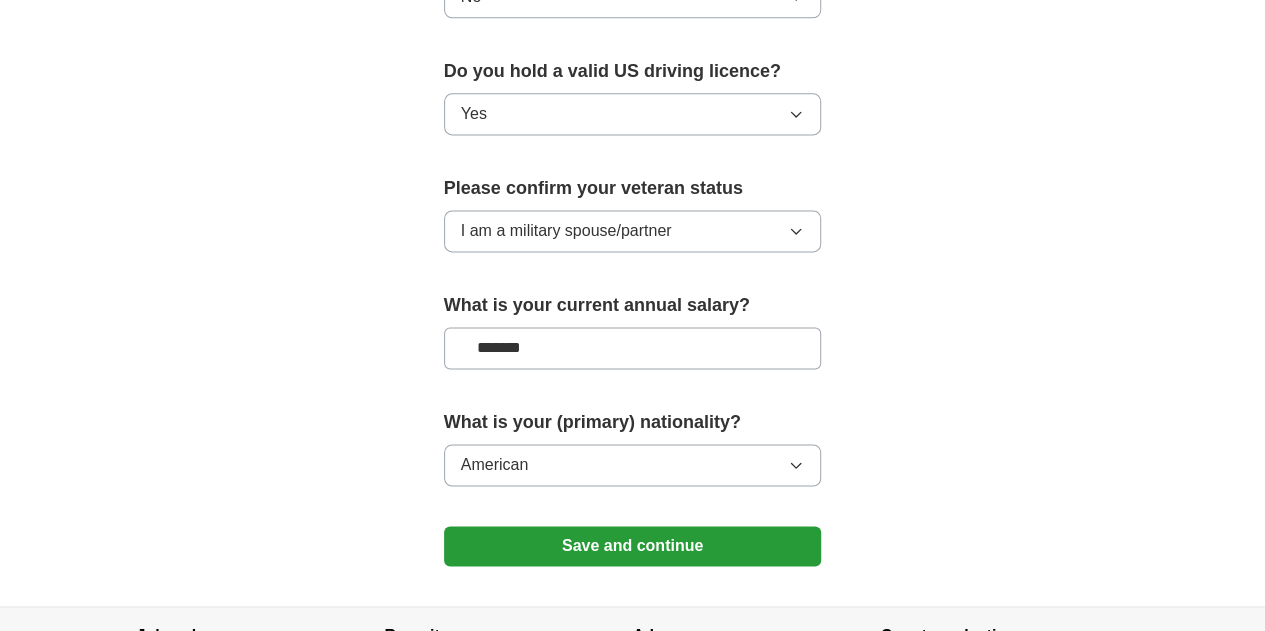 click on "Save and continue" at bounding box center [633, 546] 